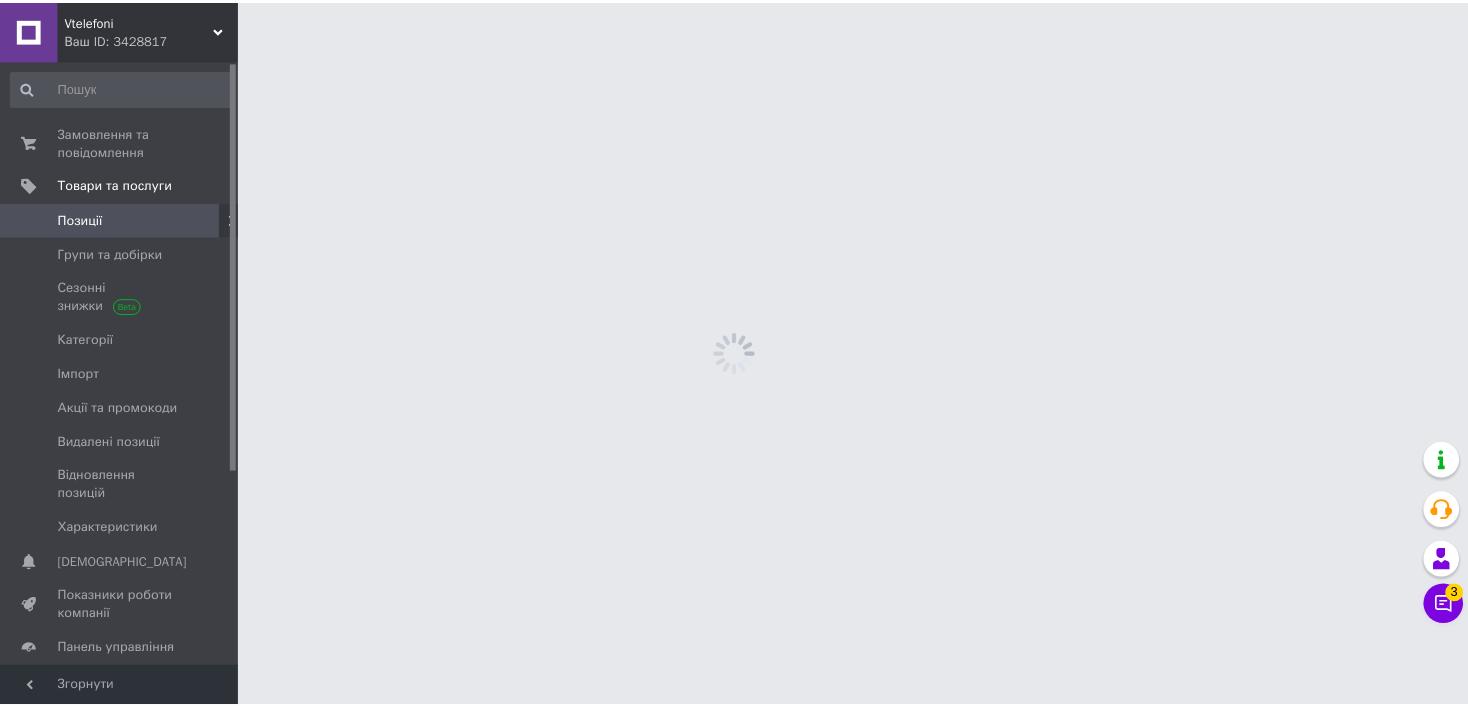 scroll, scrollTop: 0, scrollLeft: 0, axis: both 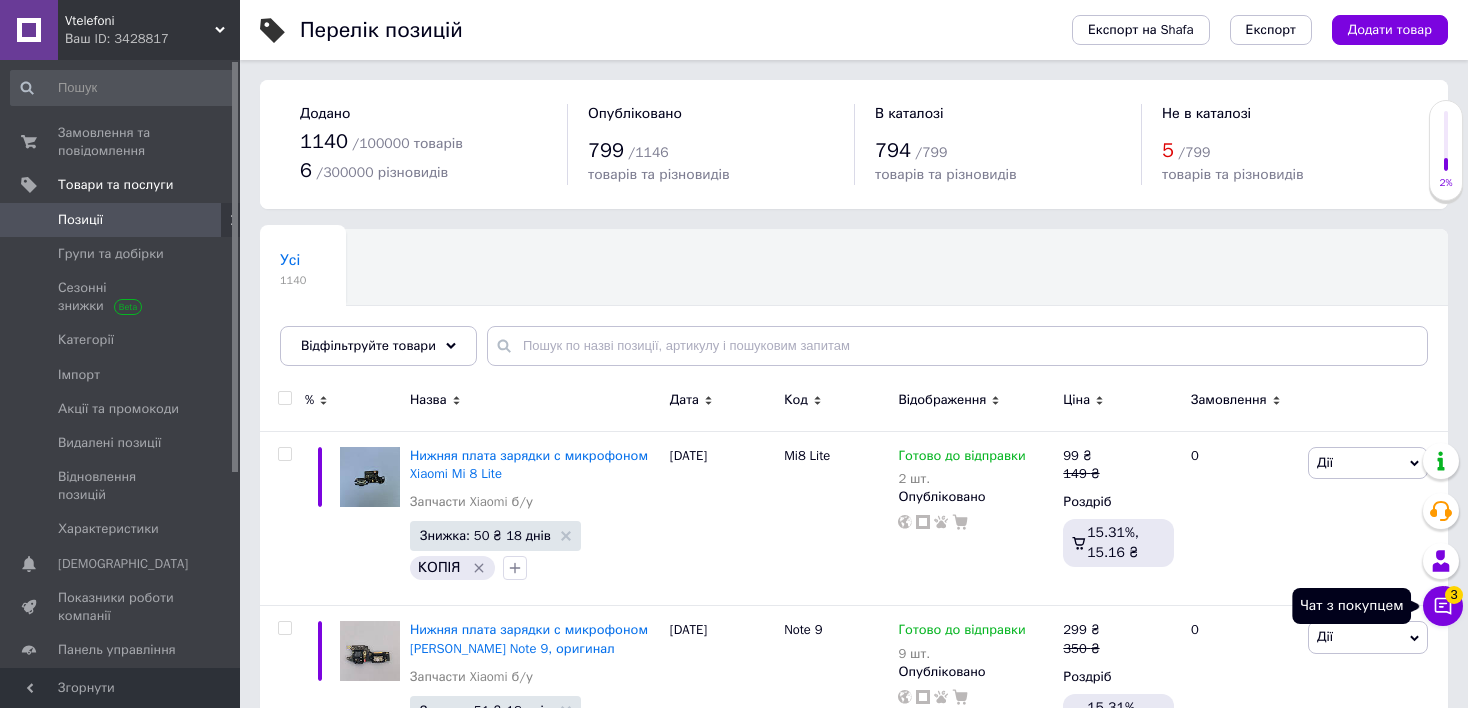 click 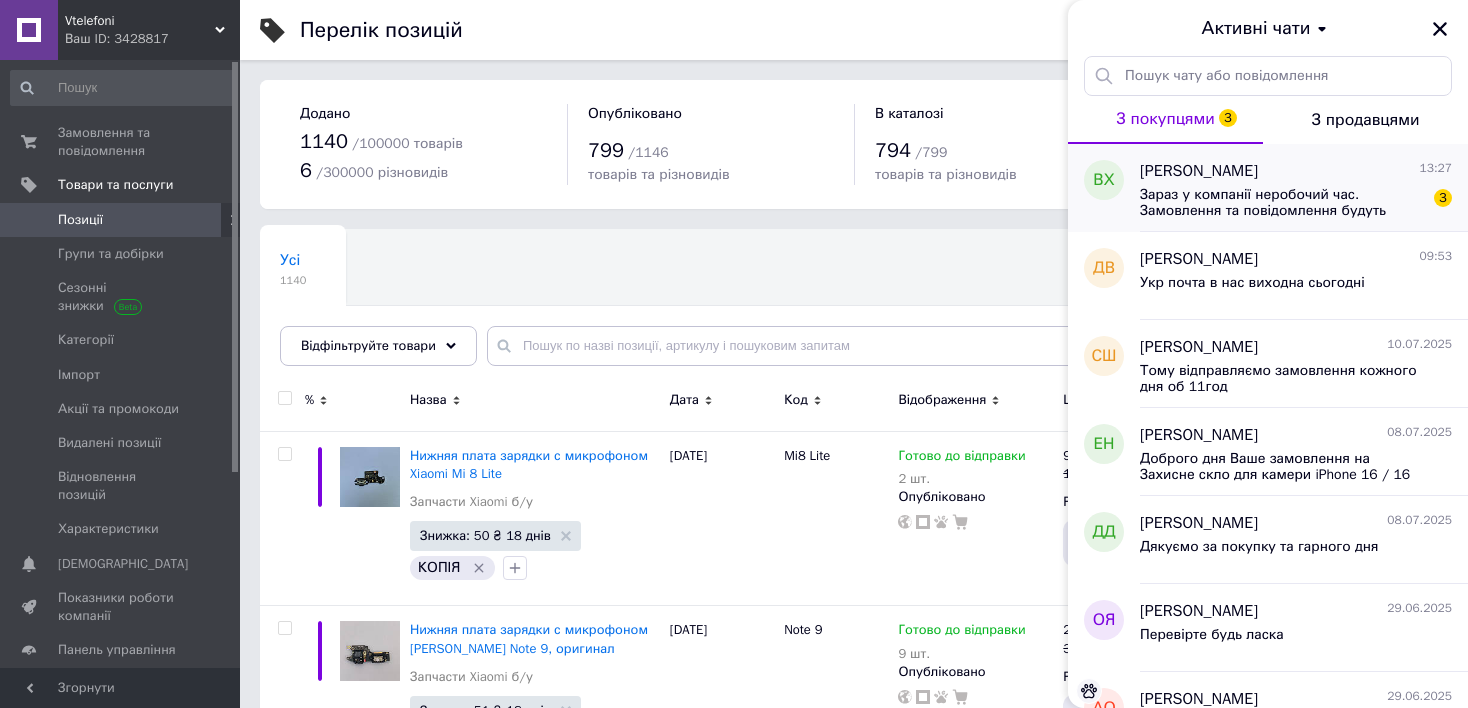 click on "Зараз у компанії неробочий час. Замовлення та повідомлення будуть оброблені з 10:00 найближчого робочого дня ([DATE], 14.07) 3" at bounding box center (1296, 201) 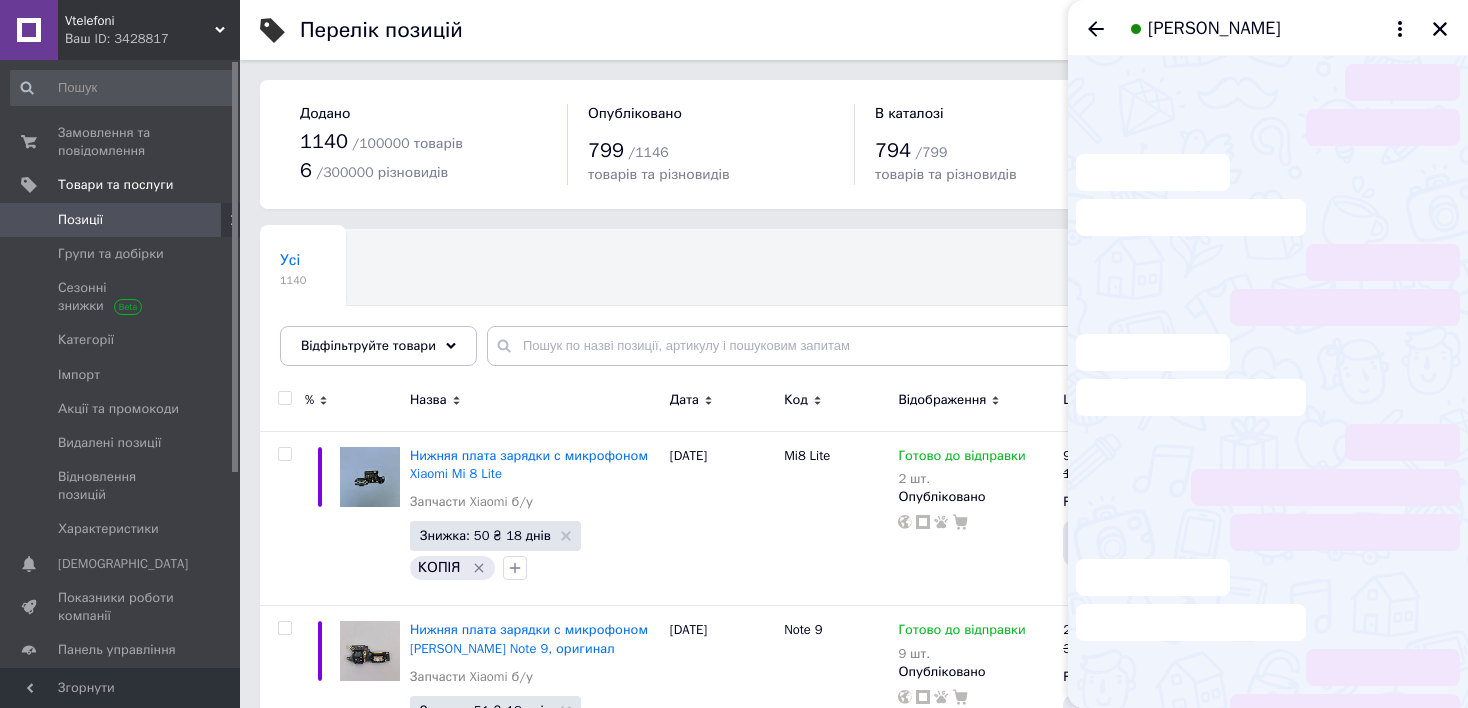 scroll, scrollTop: 113, scrollLeft: 0, axis: vertical 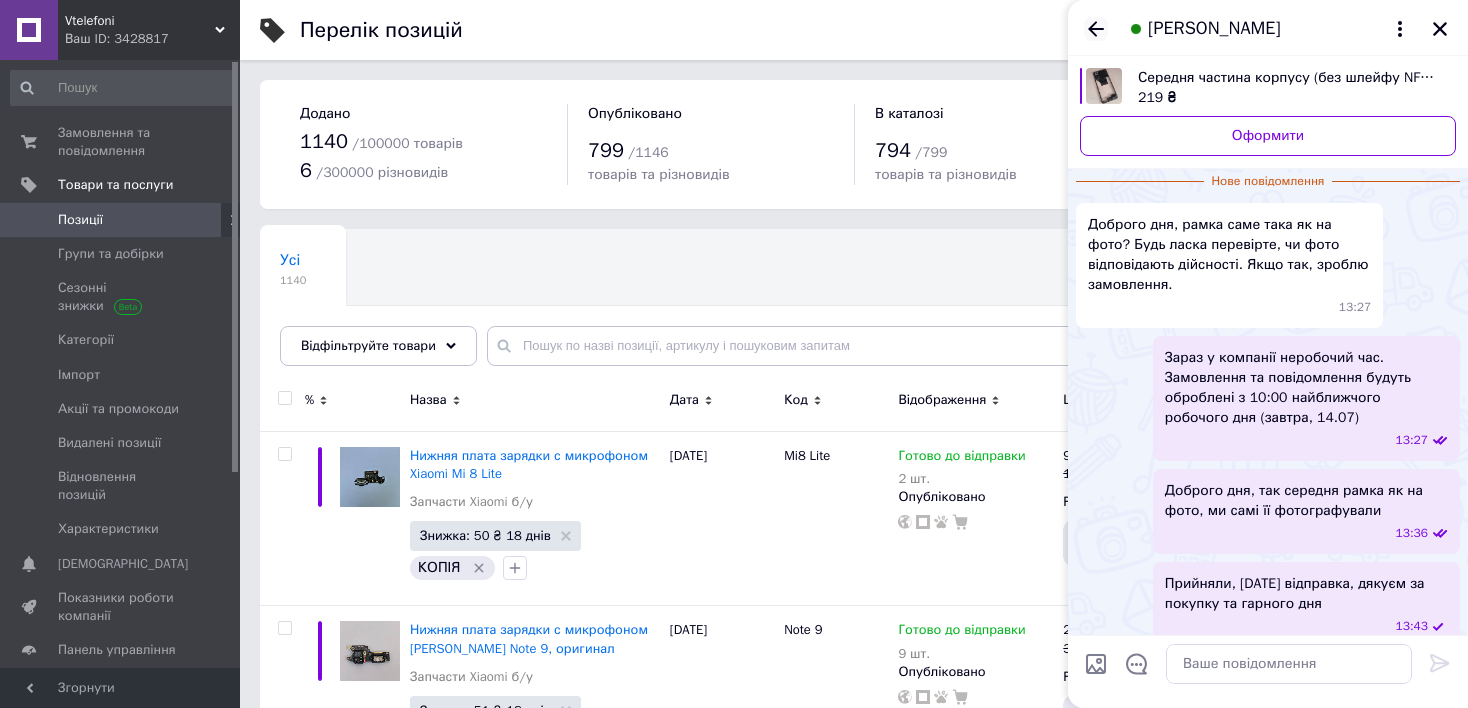 click 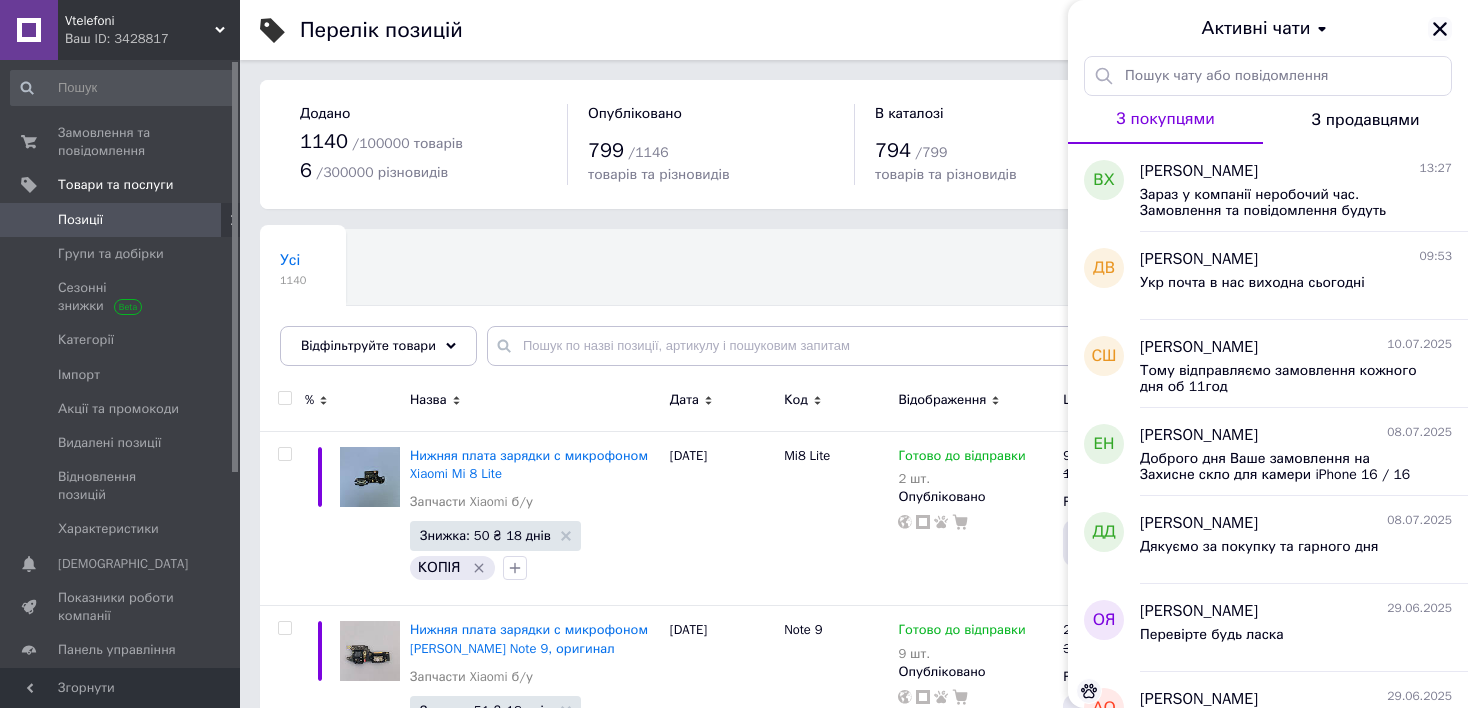 click 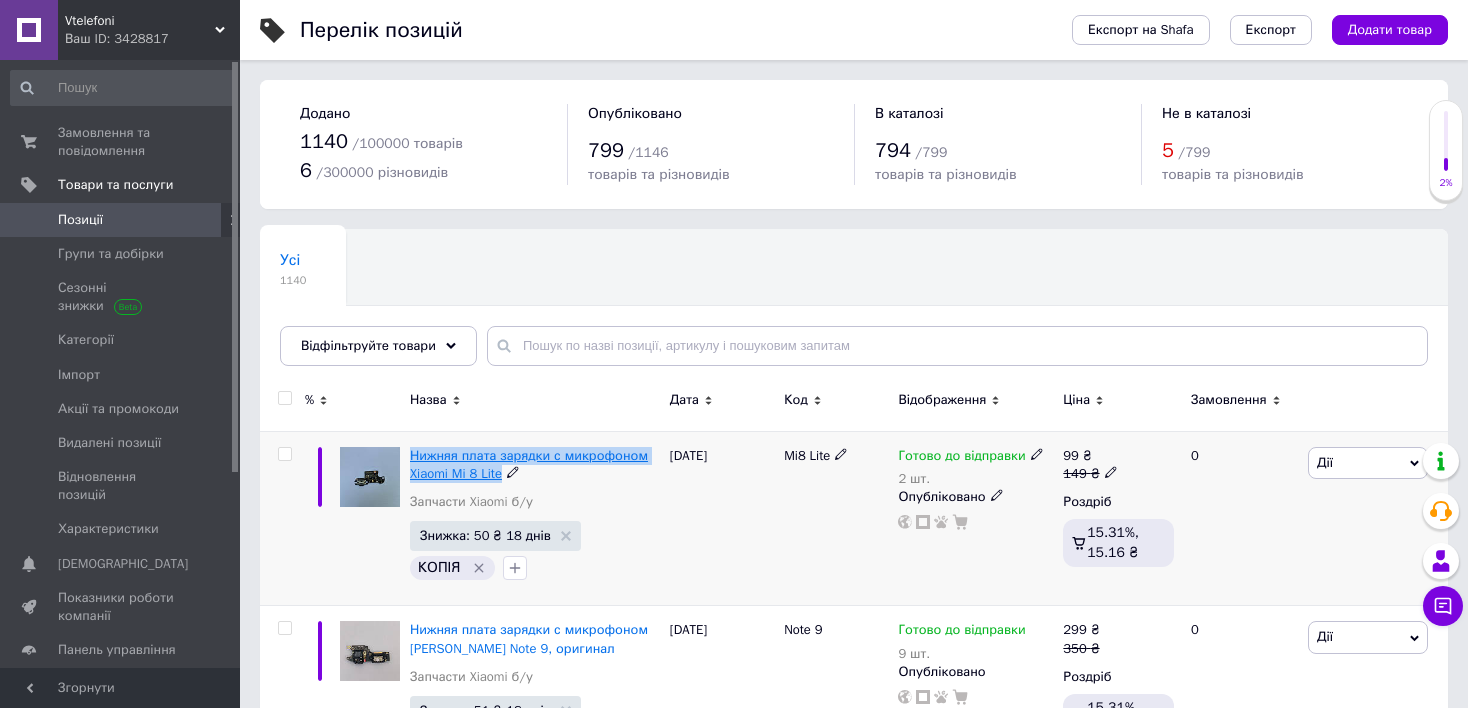 drag, startPoint x: 411, startPoint y: 457, endPoint x: 500, endPoint y: 476, distance: 91.00549 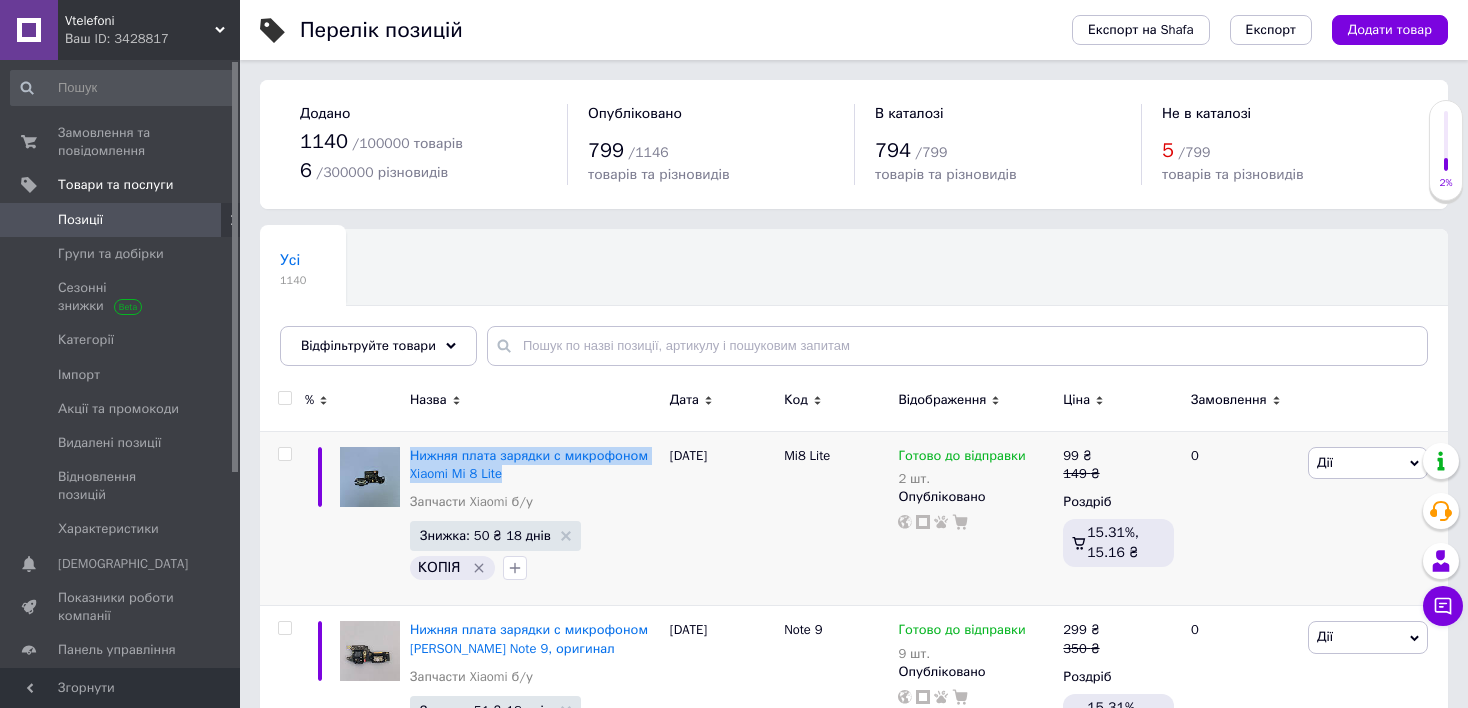 copy on "Нижняя плата зарядки с микрофоном Xiaomi Mi 8 Lite" 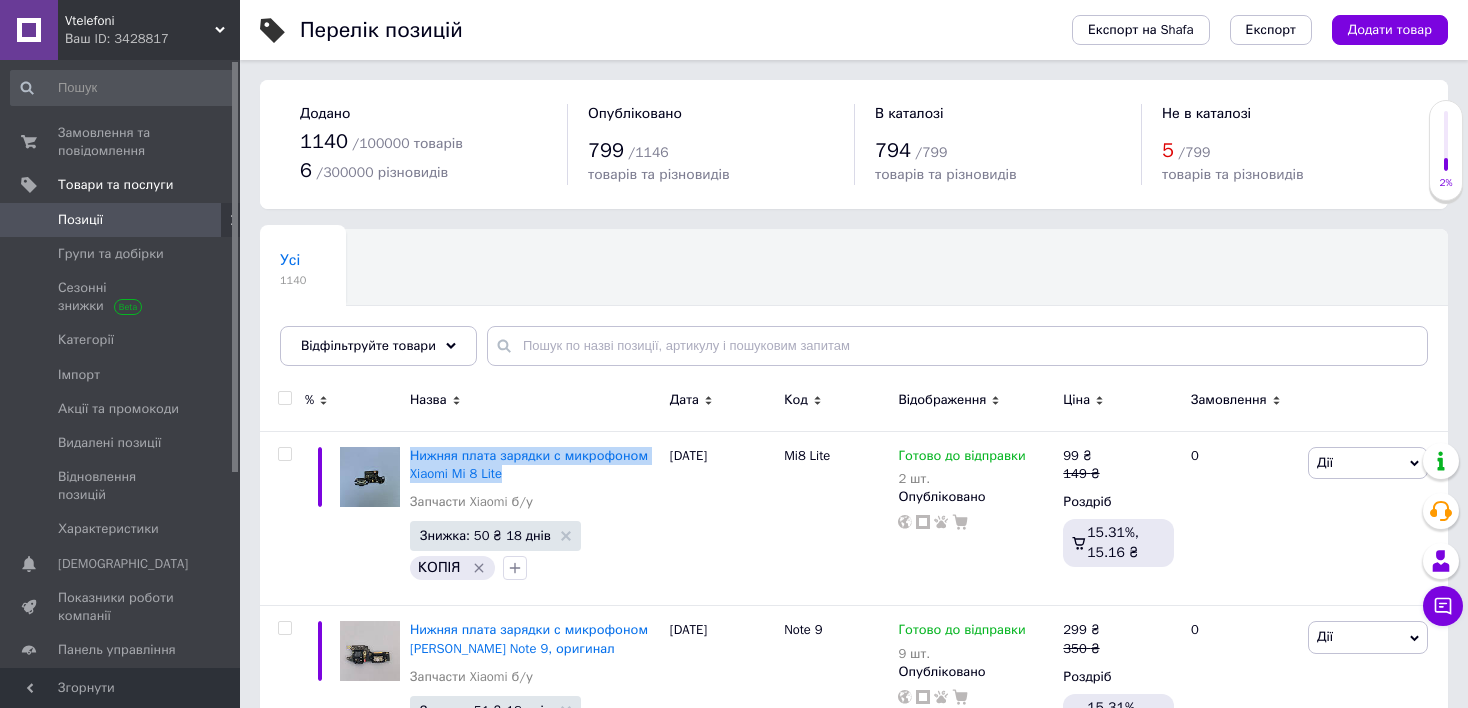 click on "Позиції" at bounding box center [121, 220] 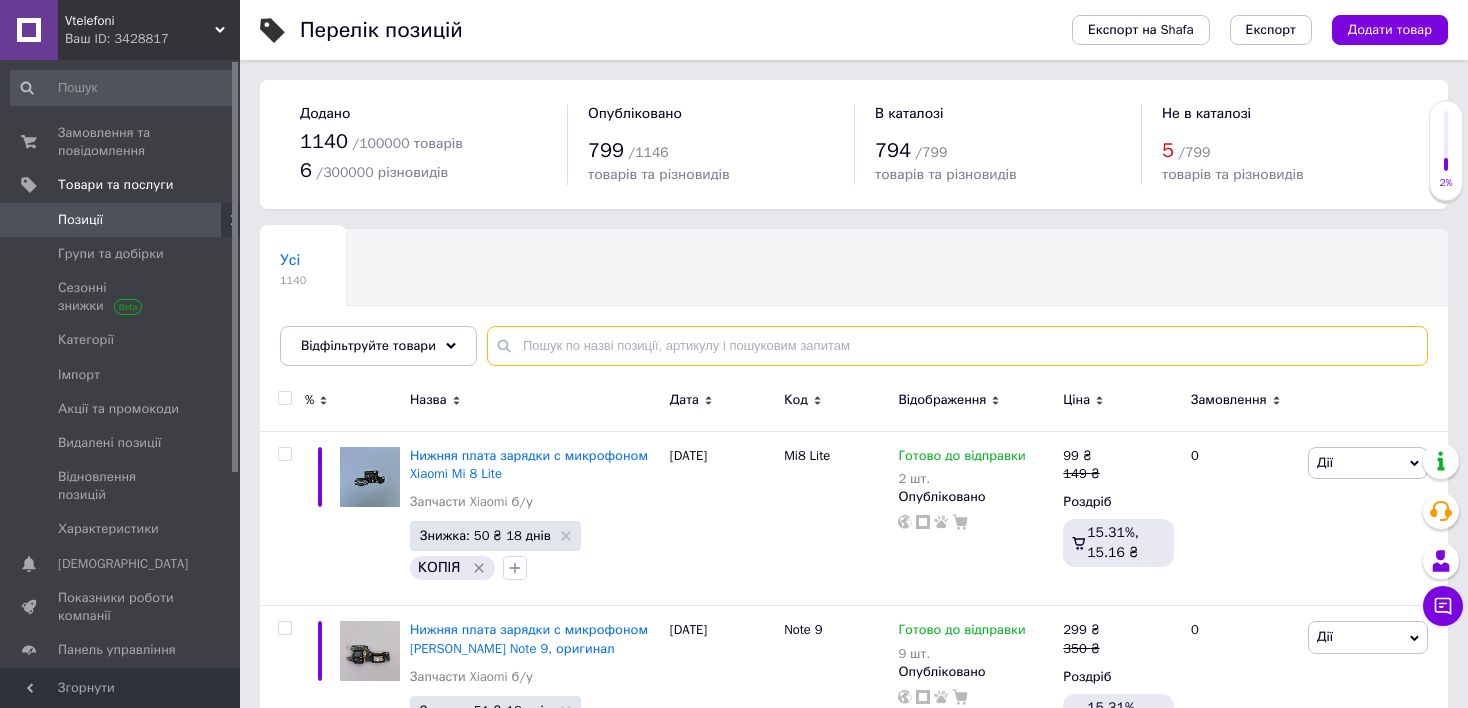 click at bounding box center (957, 346) 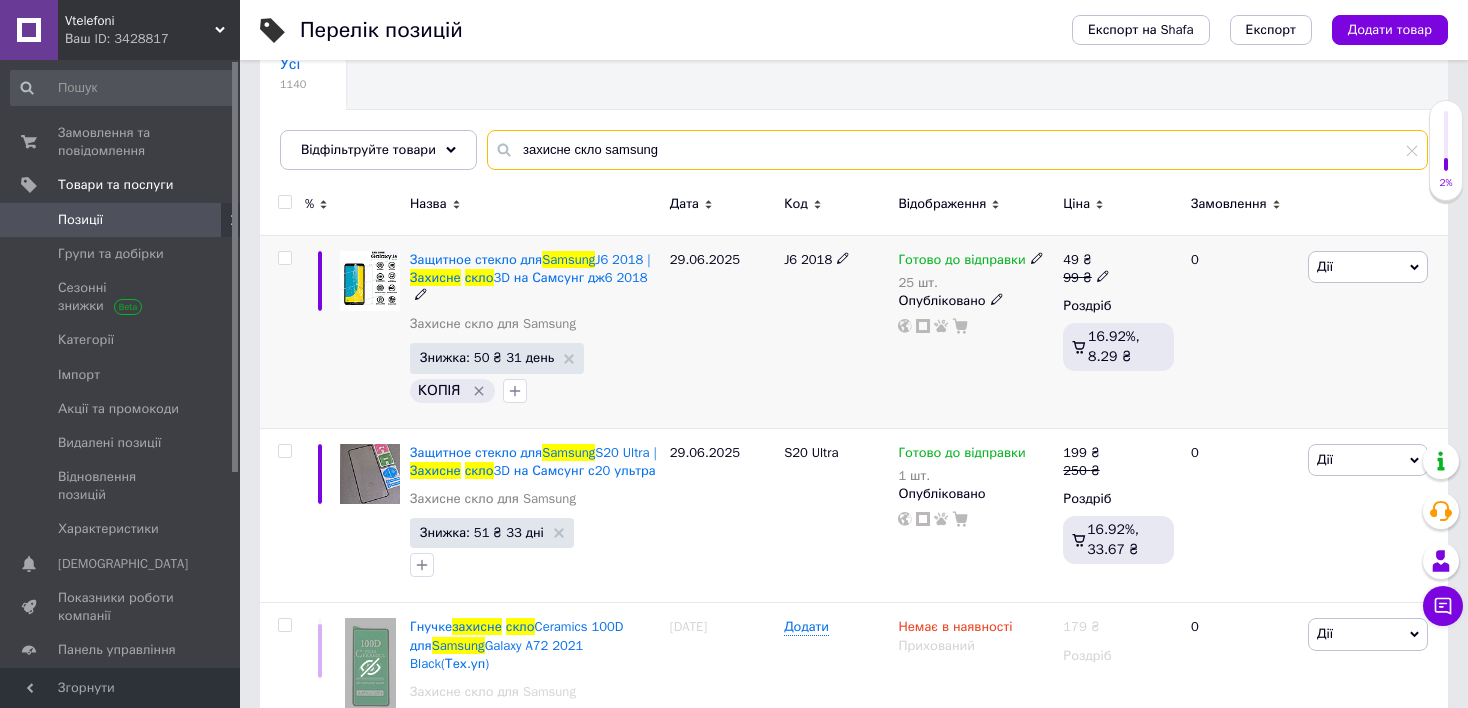 scroll, scrollTop: 200, scrollLeft: 0, axis: vertical 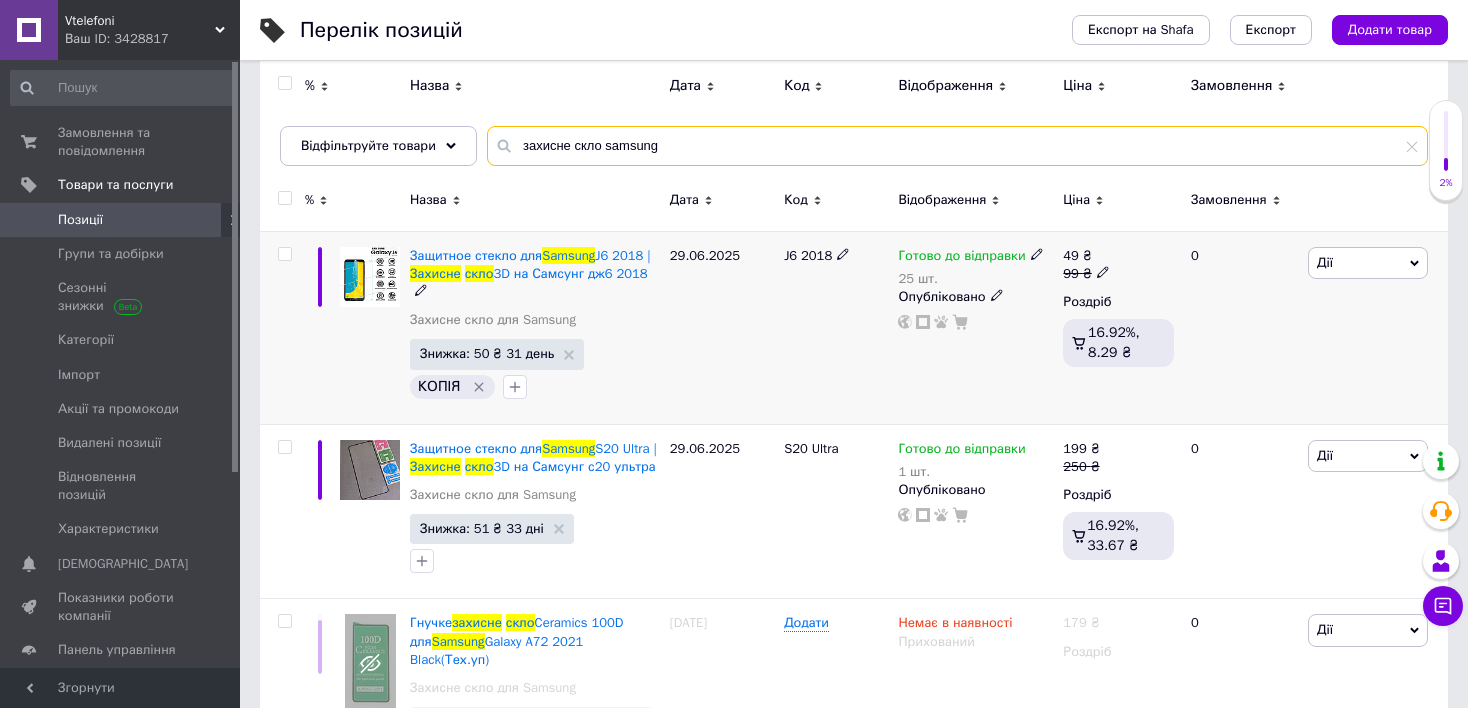 type on "захисне скло samsung" 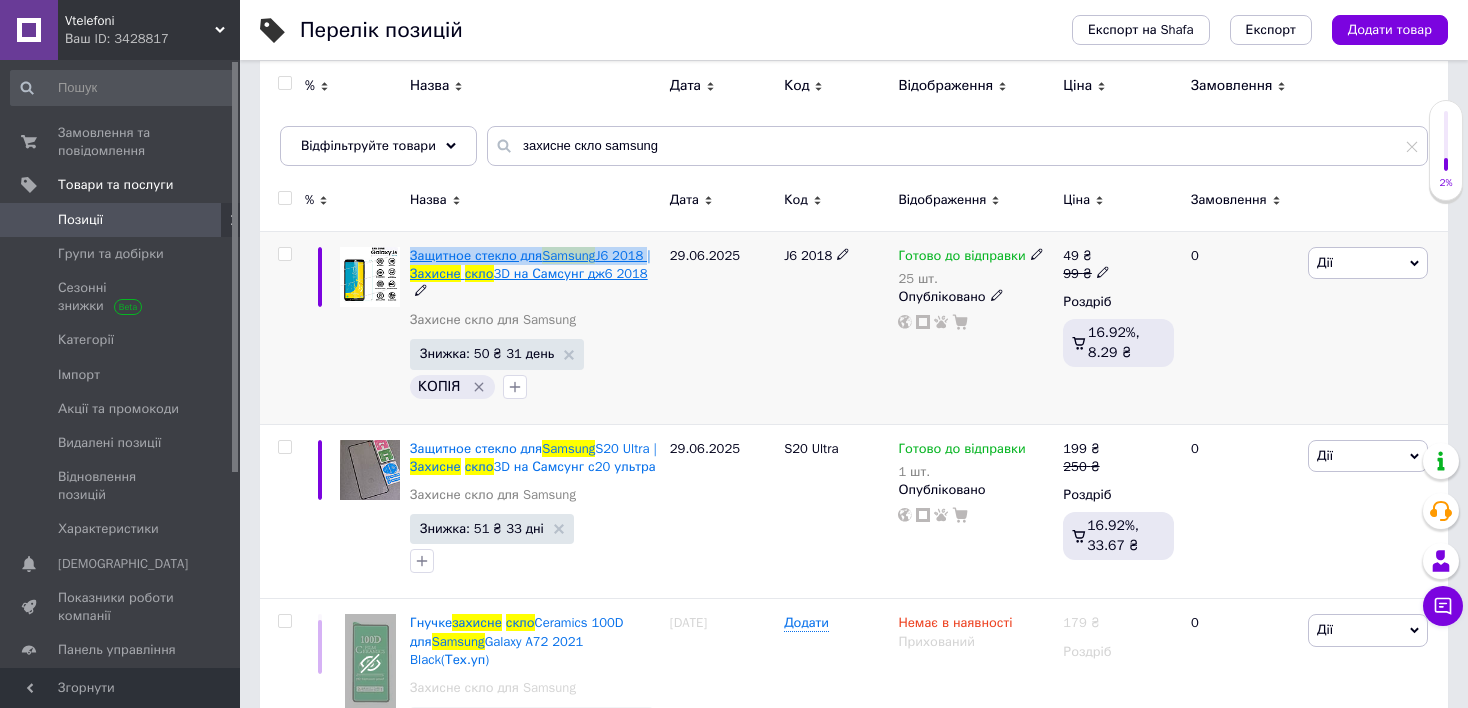 drag, startPoint x: 408, startPoint y: 254, endPoint x: 637, endPoint y: 256, distance: 229.00873 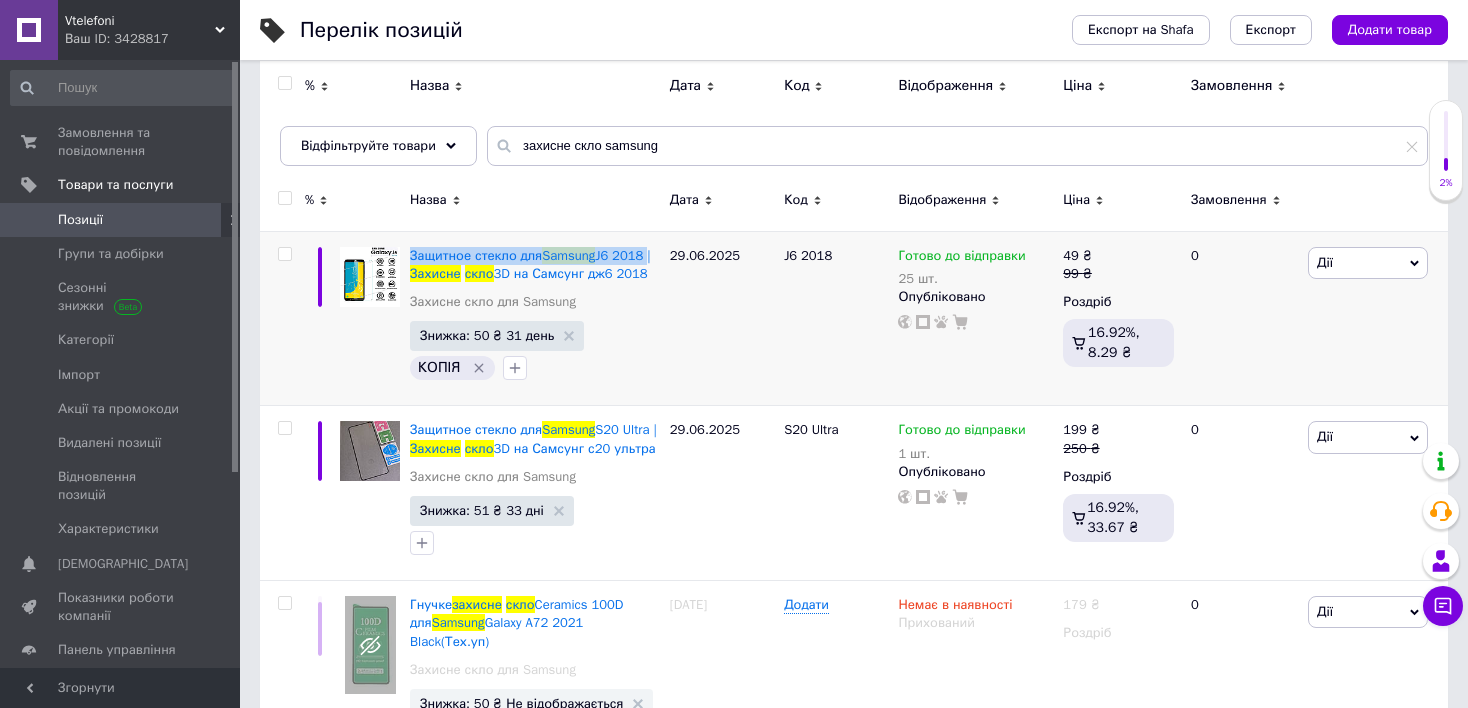 copy on "Защитное стекло для  Samsung  J6 2018" 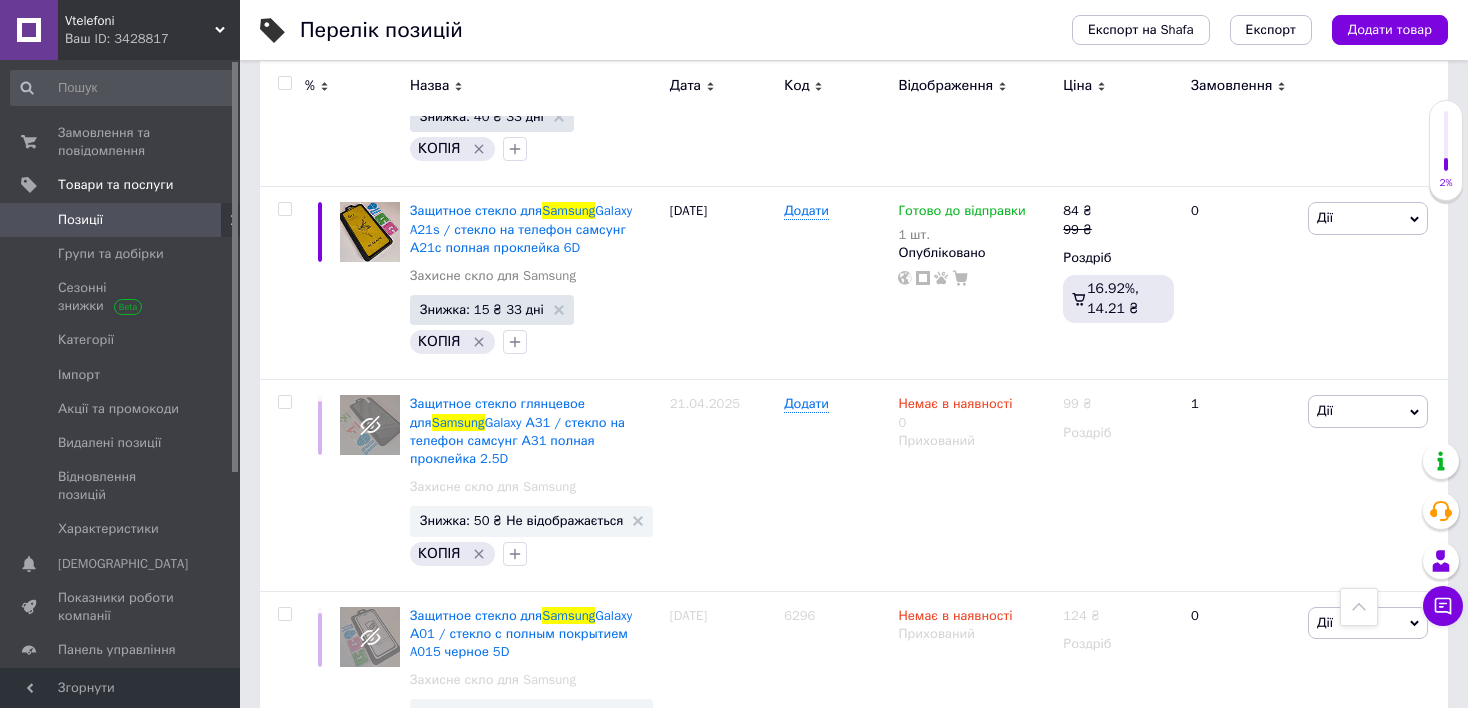 scroll, scrollTop: 18181, scrollLeft: 0, axis: vertical 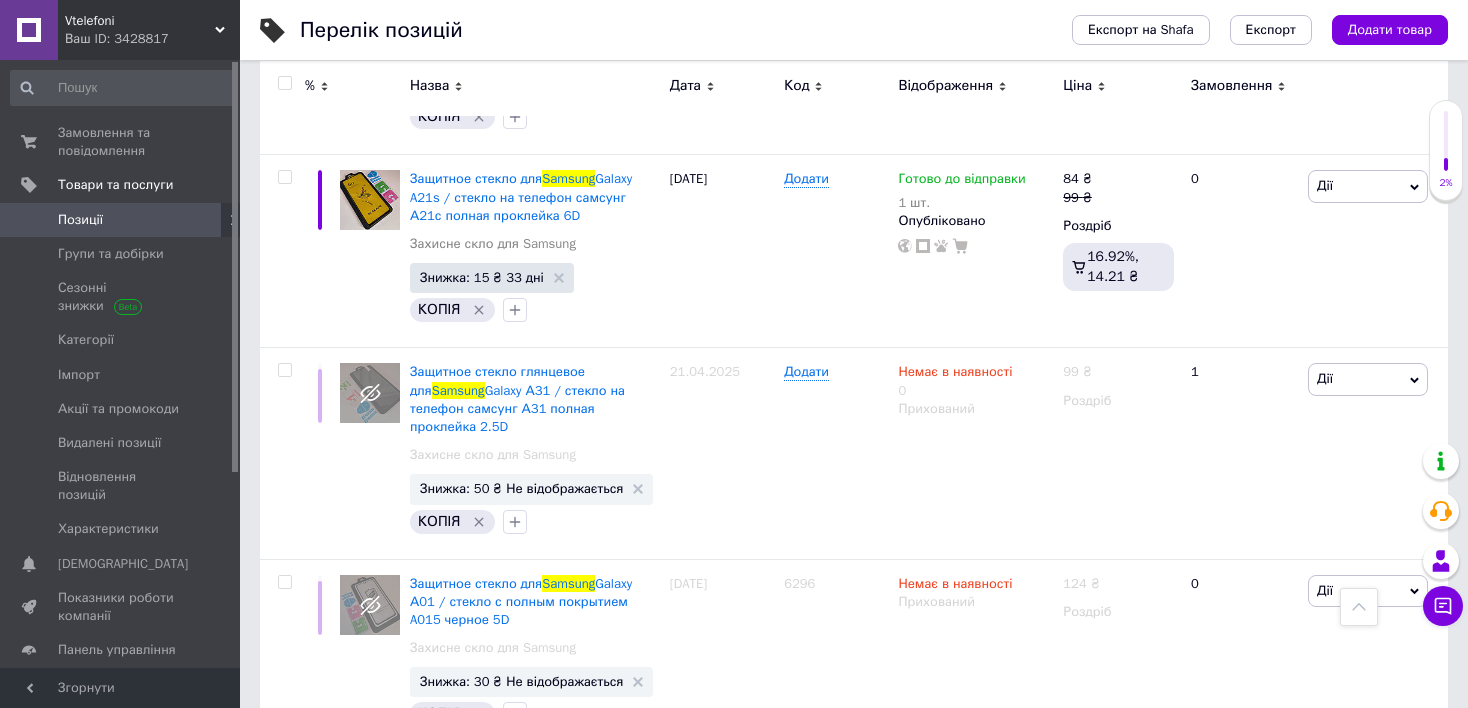 click on "Дії" at bounding box center (1325, 1554) 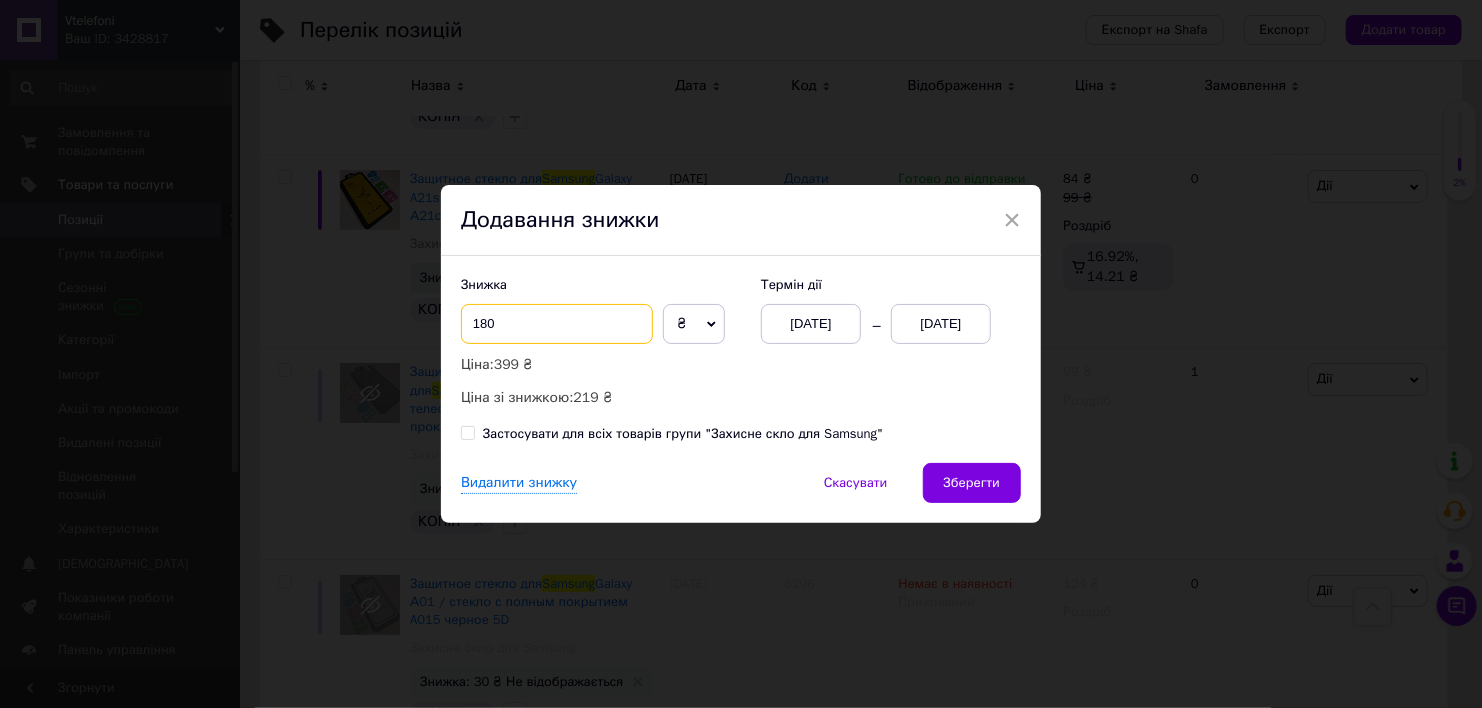 click on "180" at bounding box center [557, 324] 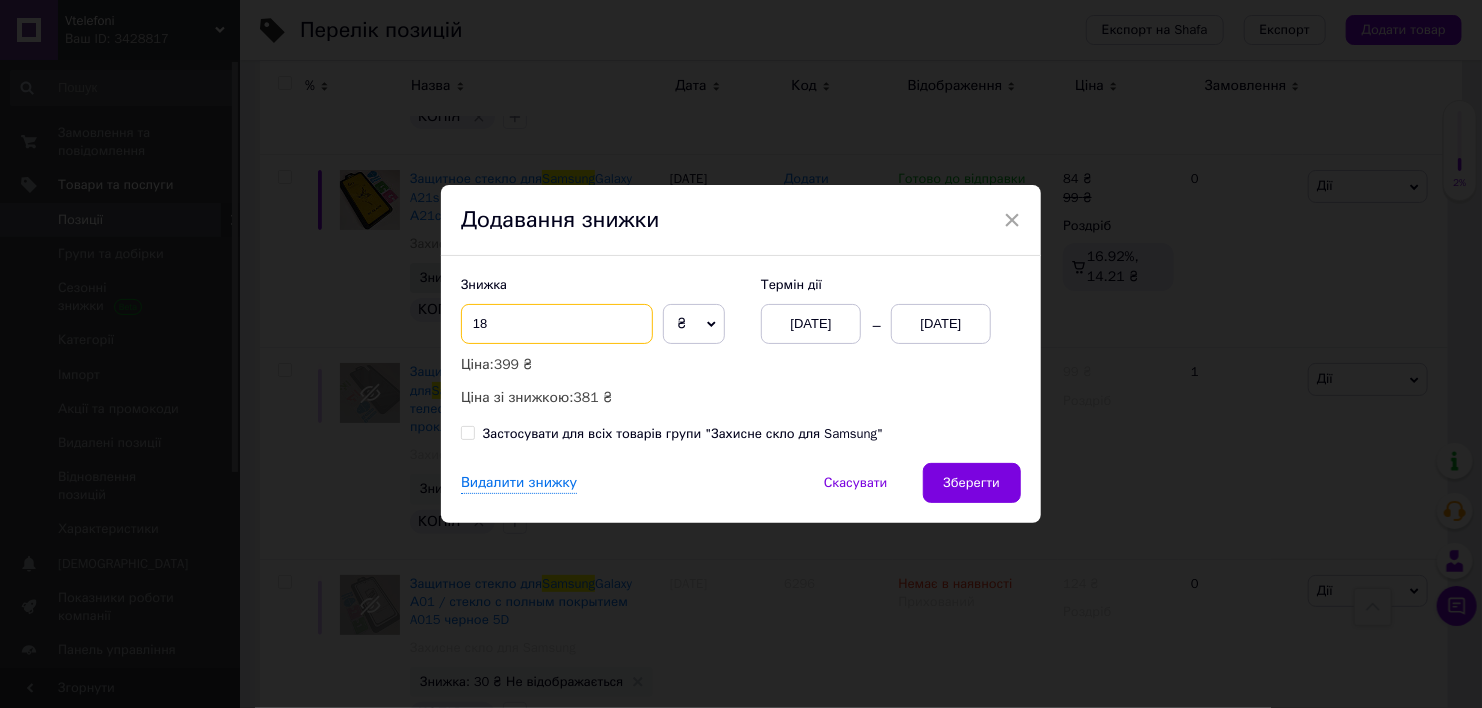 type on "1" 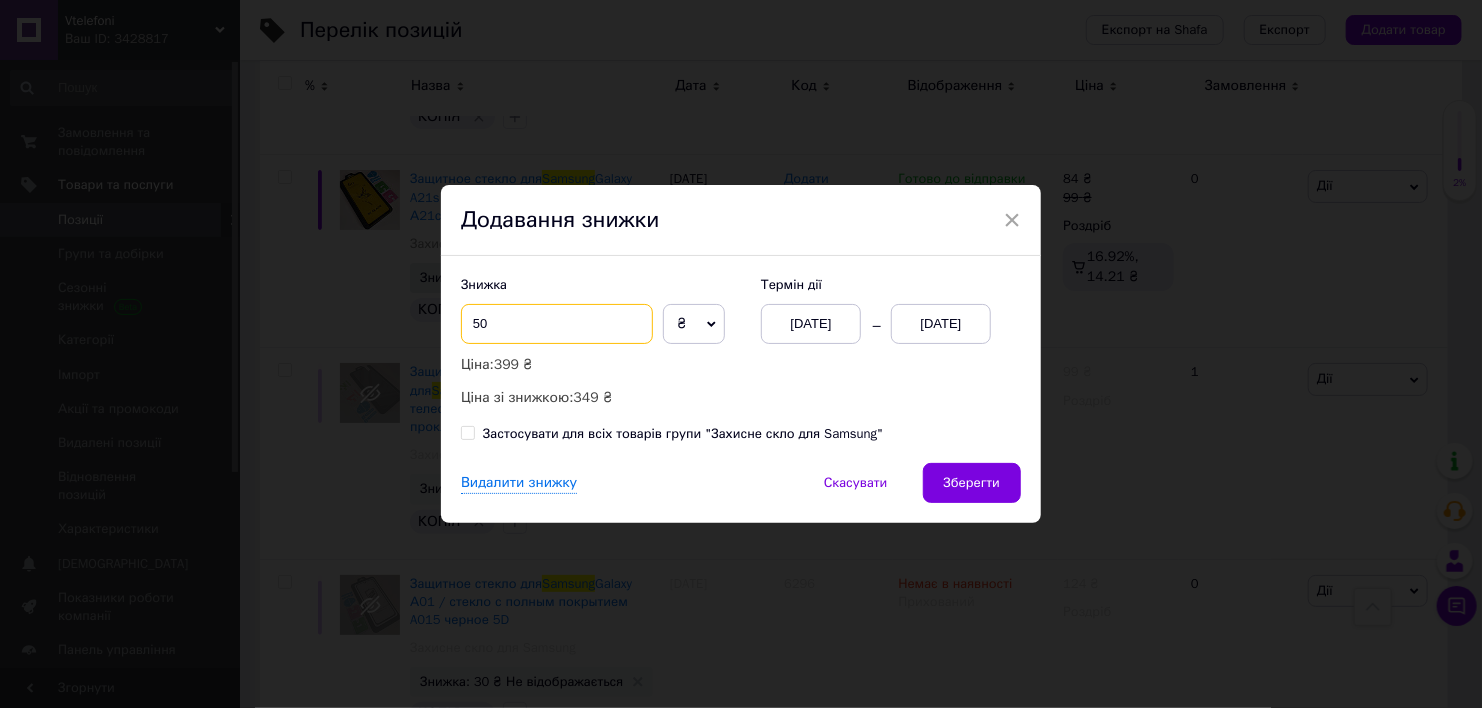 type on "50" 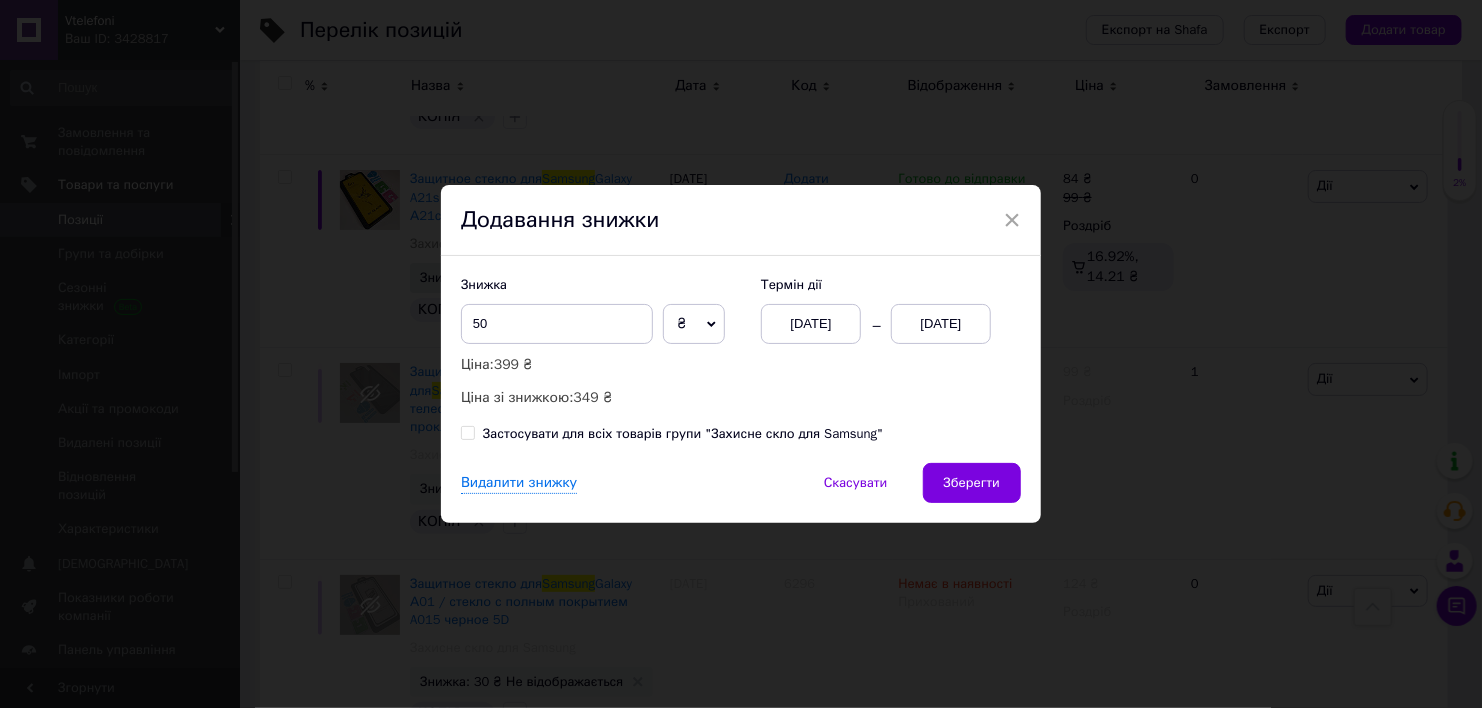 click on "[DATE]" at bounding box center (941, 324) 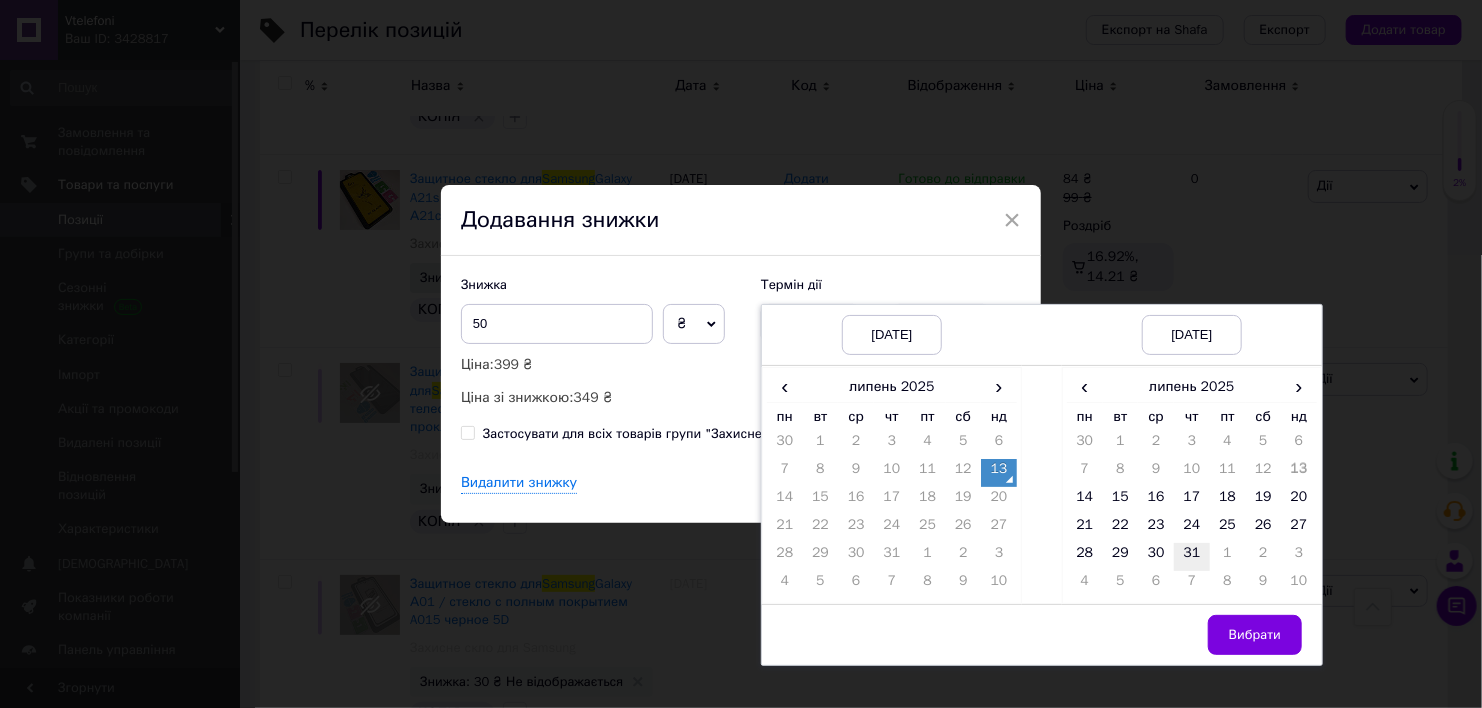 click on "31" at bounding box center (1192, 557) 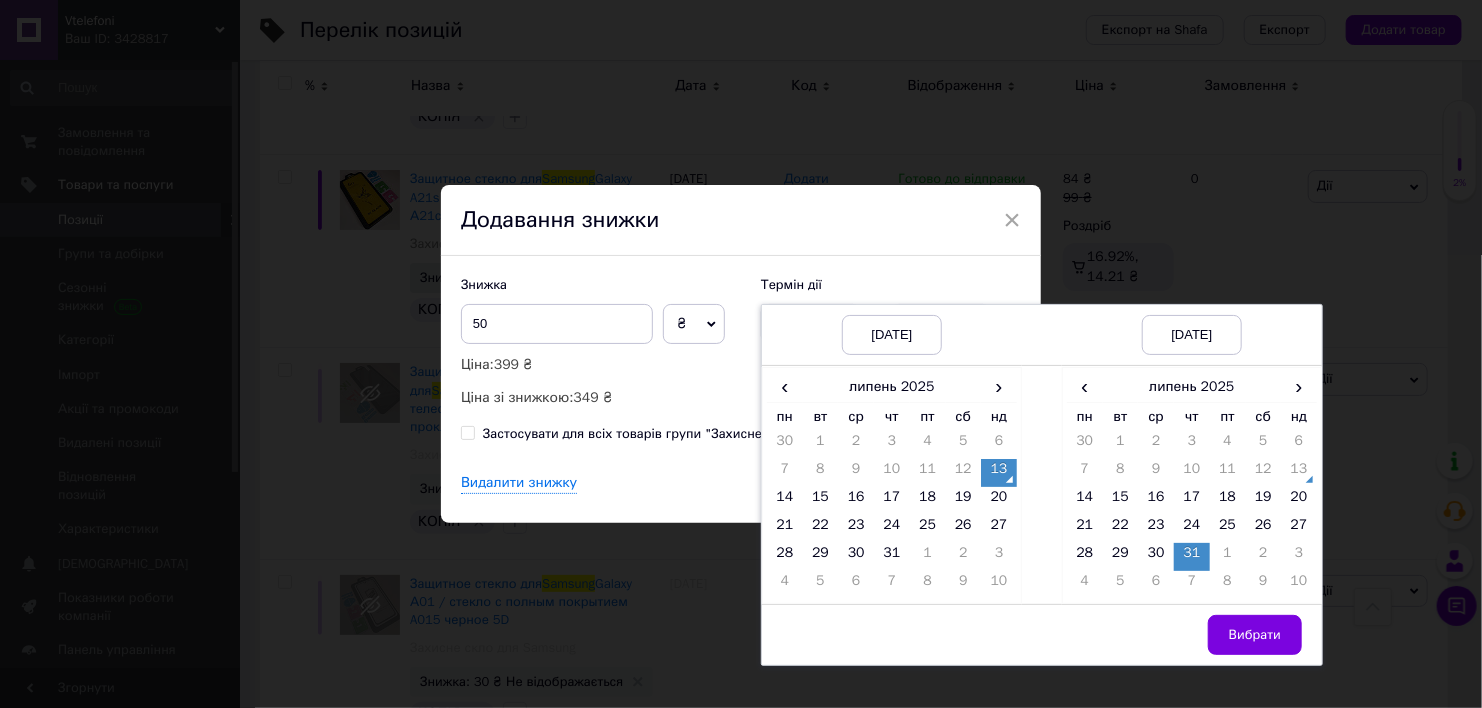 click on "Вибрати" at bounding box center [1255, 635] 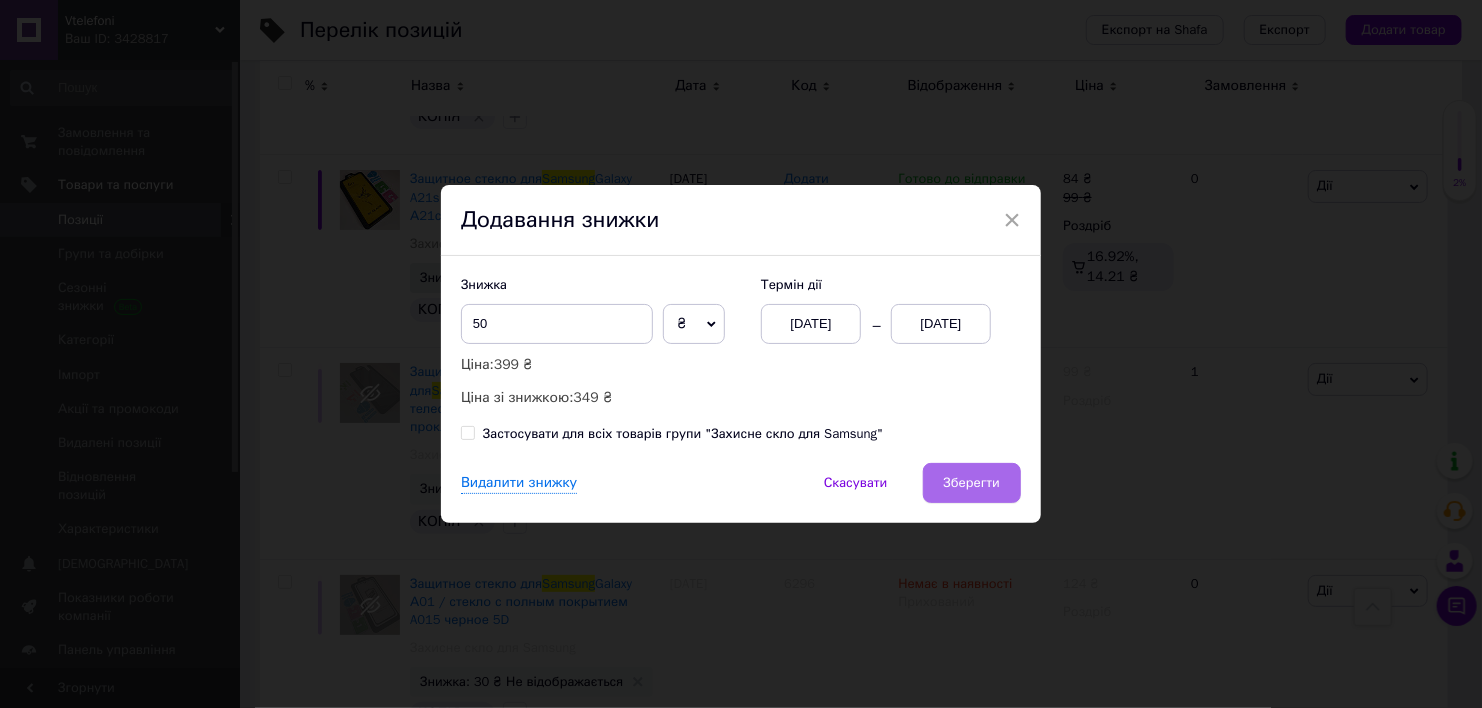click on "Зберегти" at bounding box center (972, 483) 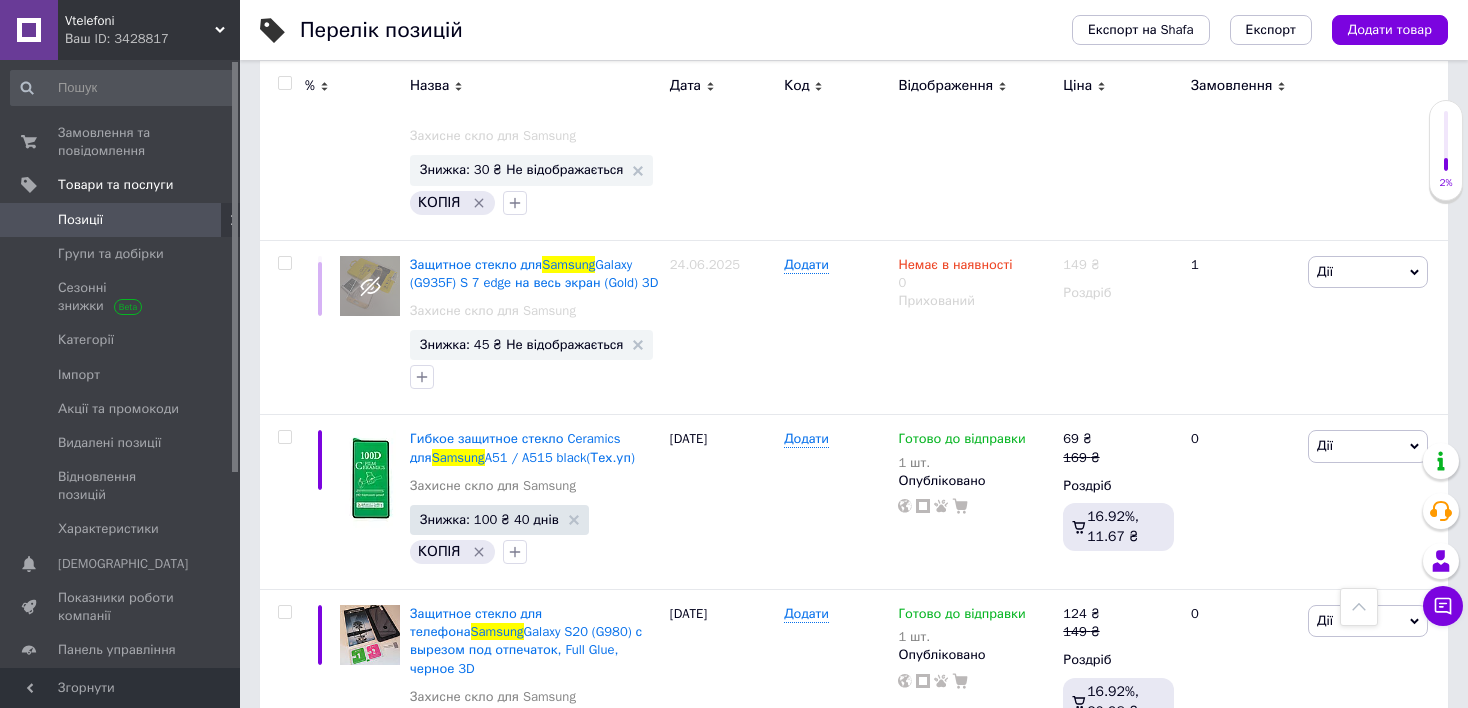 scroll, scrollTop: 18937, scrollLeft: 0, axis: vertical 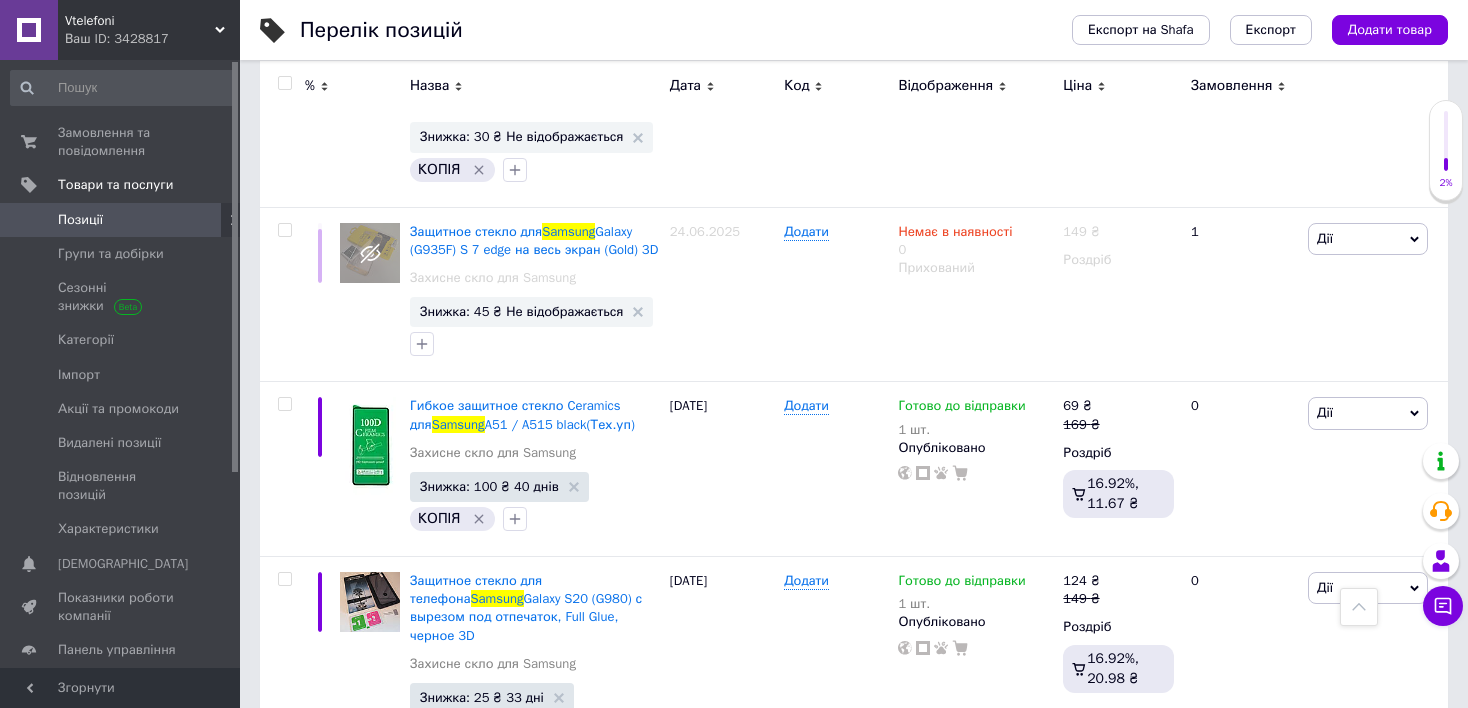 click on "2" at bounding box center (327, 1929) 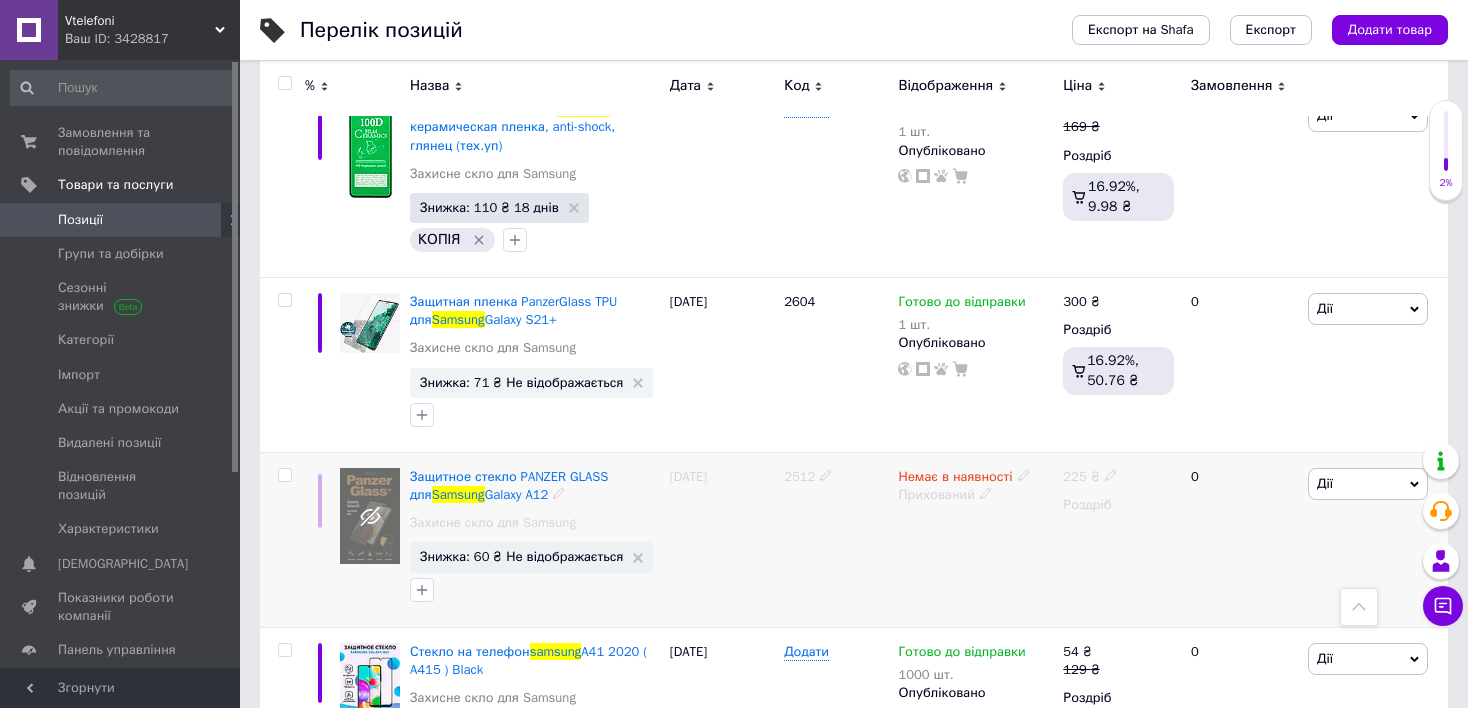 scroll, scrollTop: 3419, scrollLeft: 0, axis: vertical 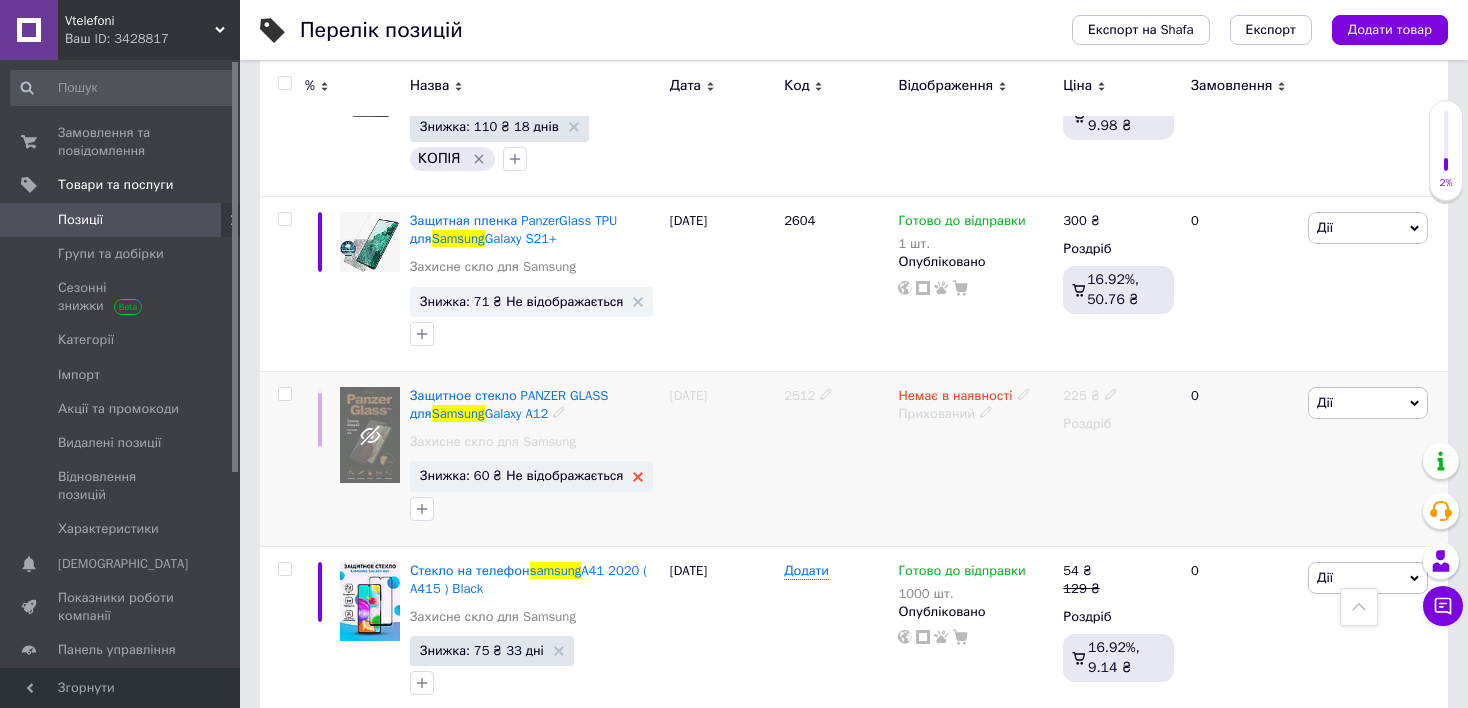 click 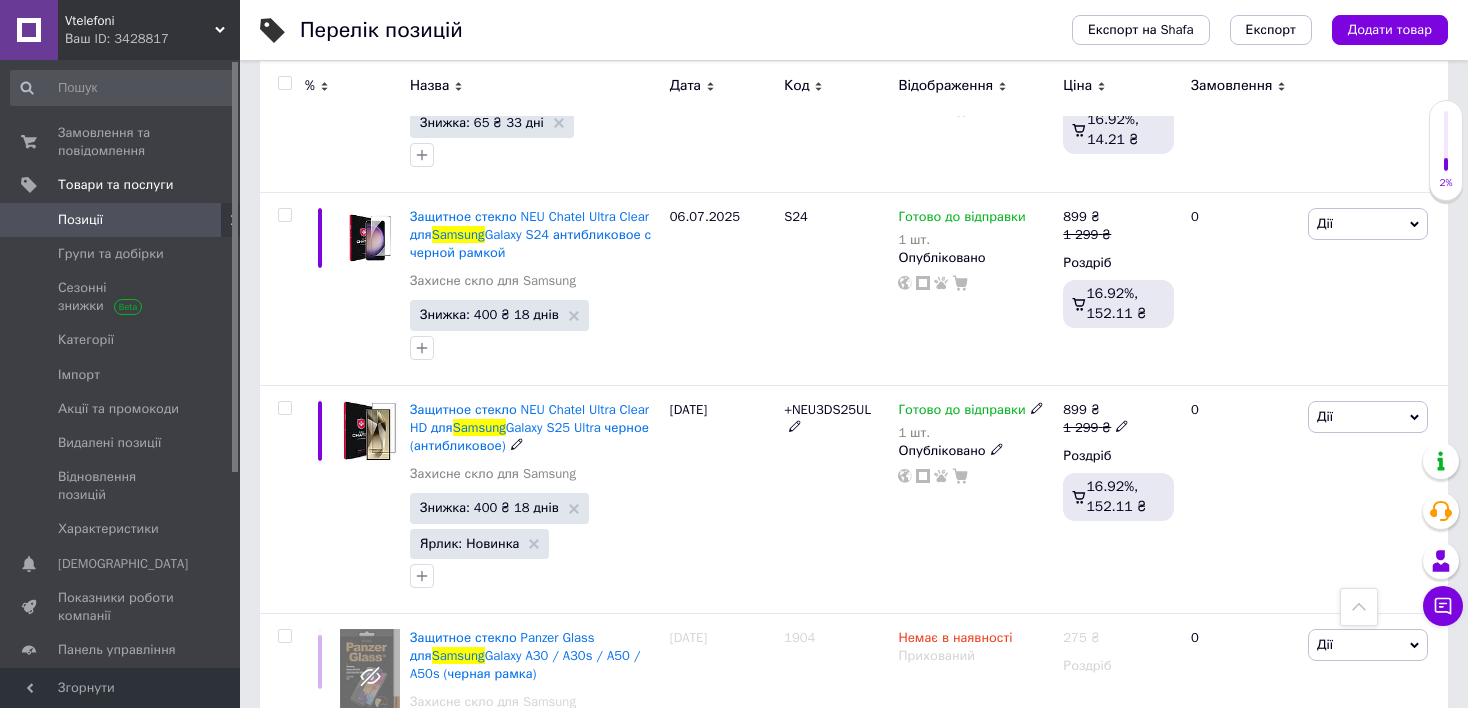 scroll, scrollTop: 2019, scrollLeft: 0, axis: vertical 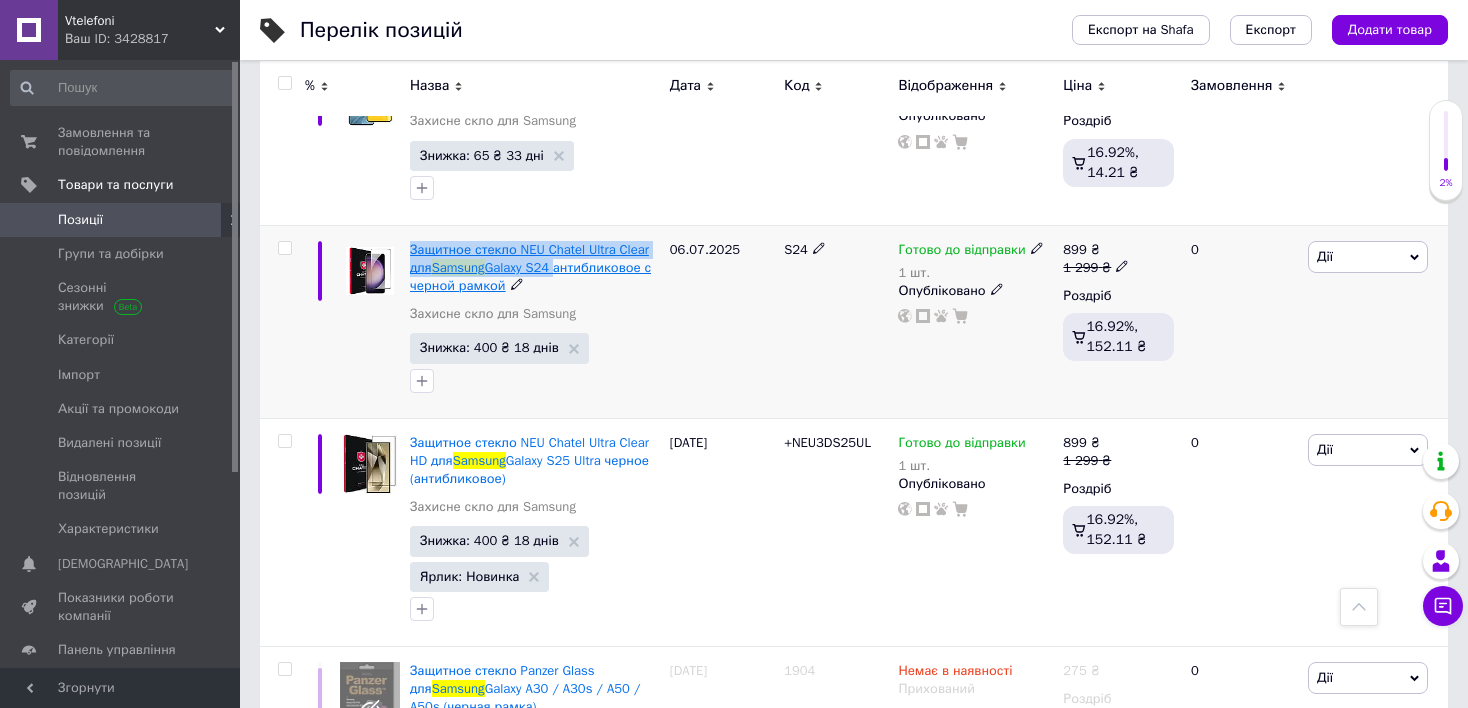 drag, startPoint x: 411, startPoint y: 217, endPoint x: 550, endPoint y: 238, distance: 140.57738 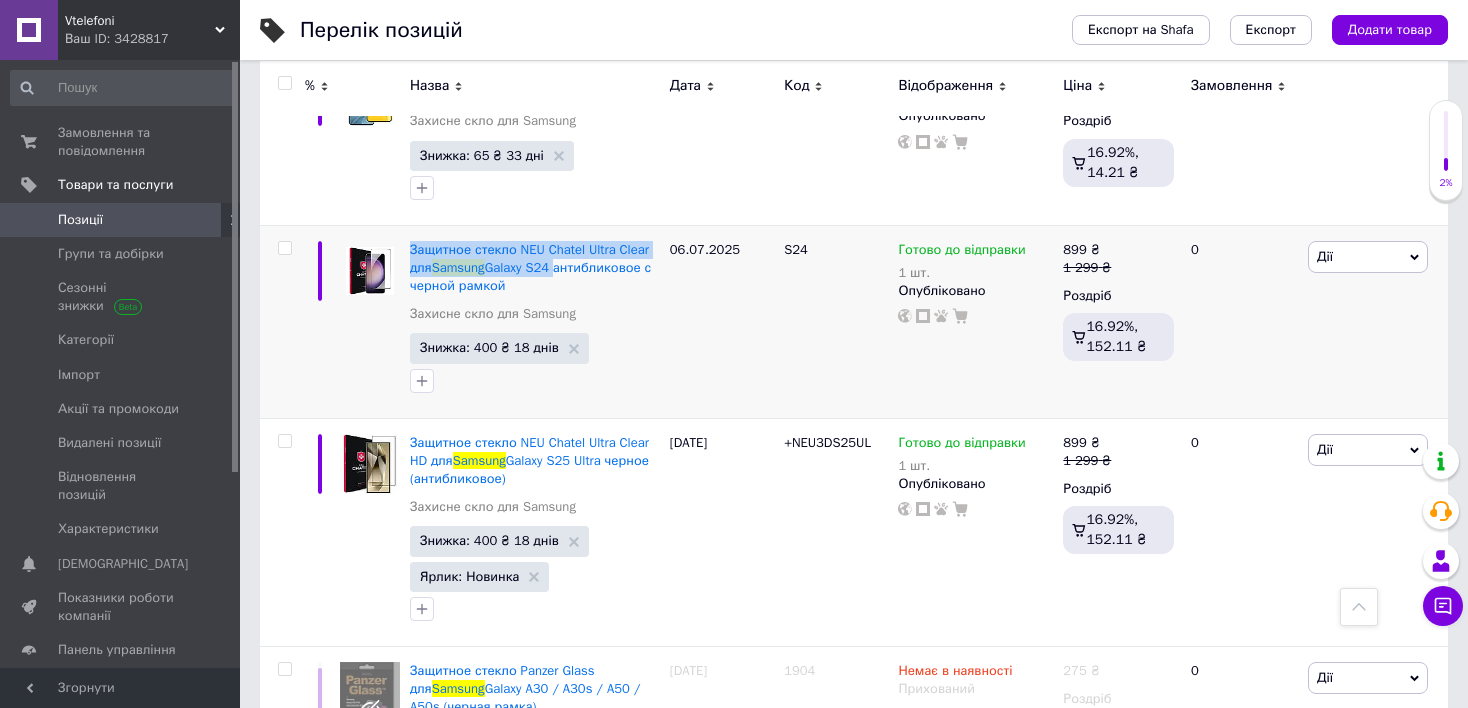 copy on "Защитное стекло NEU Chatel Ultra Clear для  Samsung  Galaxy S24" 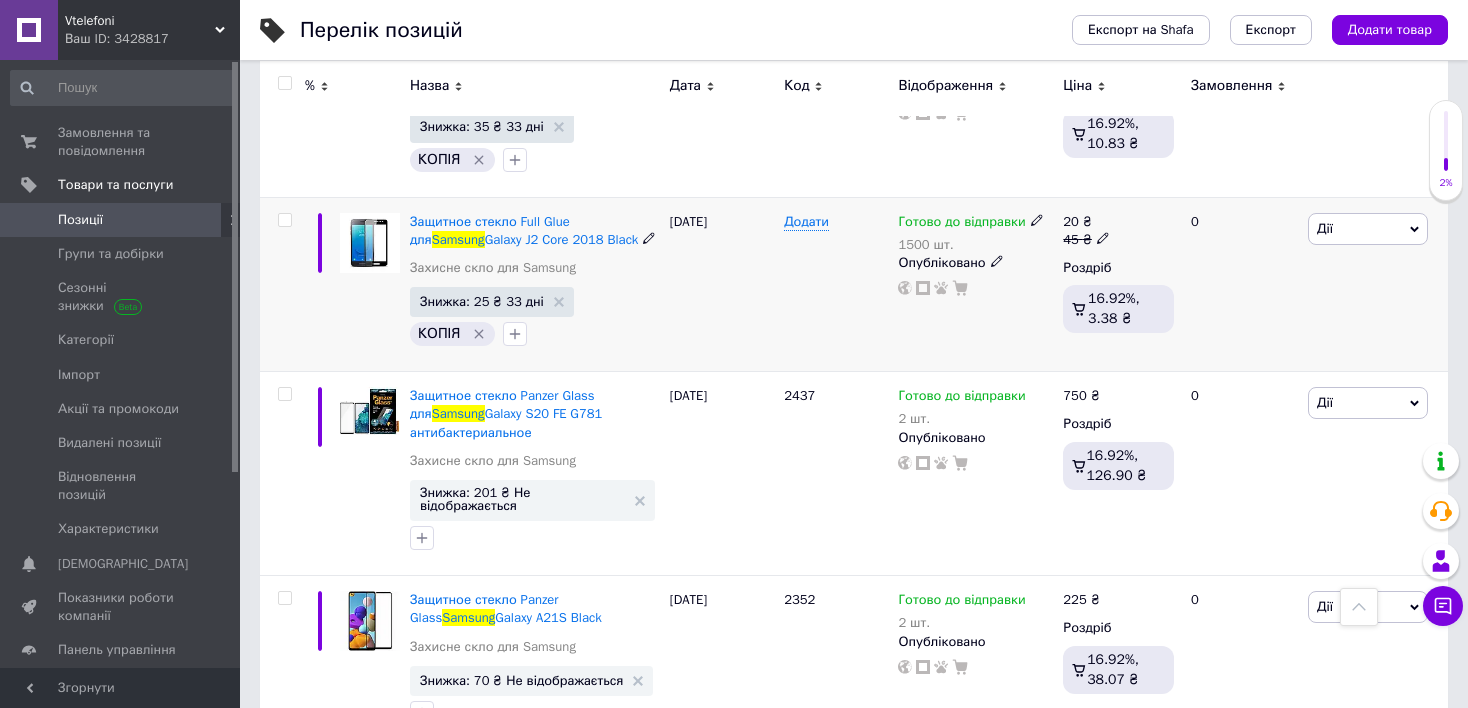 scroll, scrollTop: 1219, scrollLeft: 0, axis: vertical 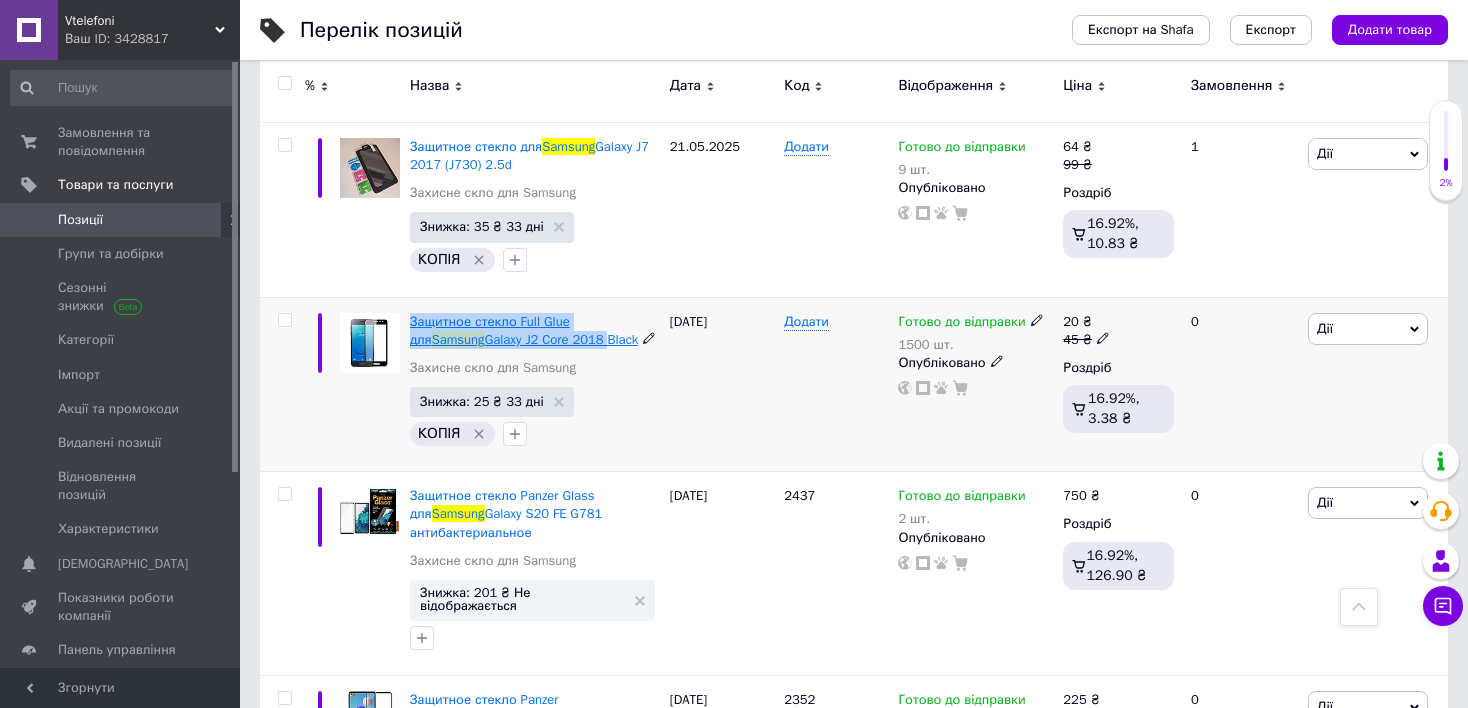 drag, startPoint x: 411, startPoint y: 300, endPoint x: 523, endPoint y: 321, distance: 113.951744 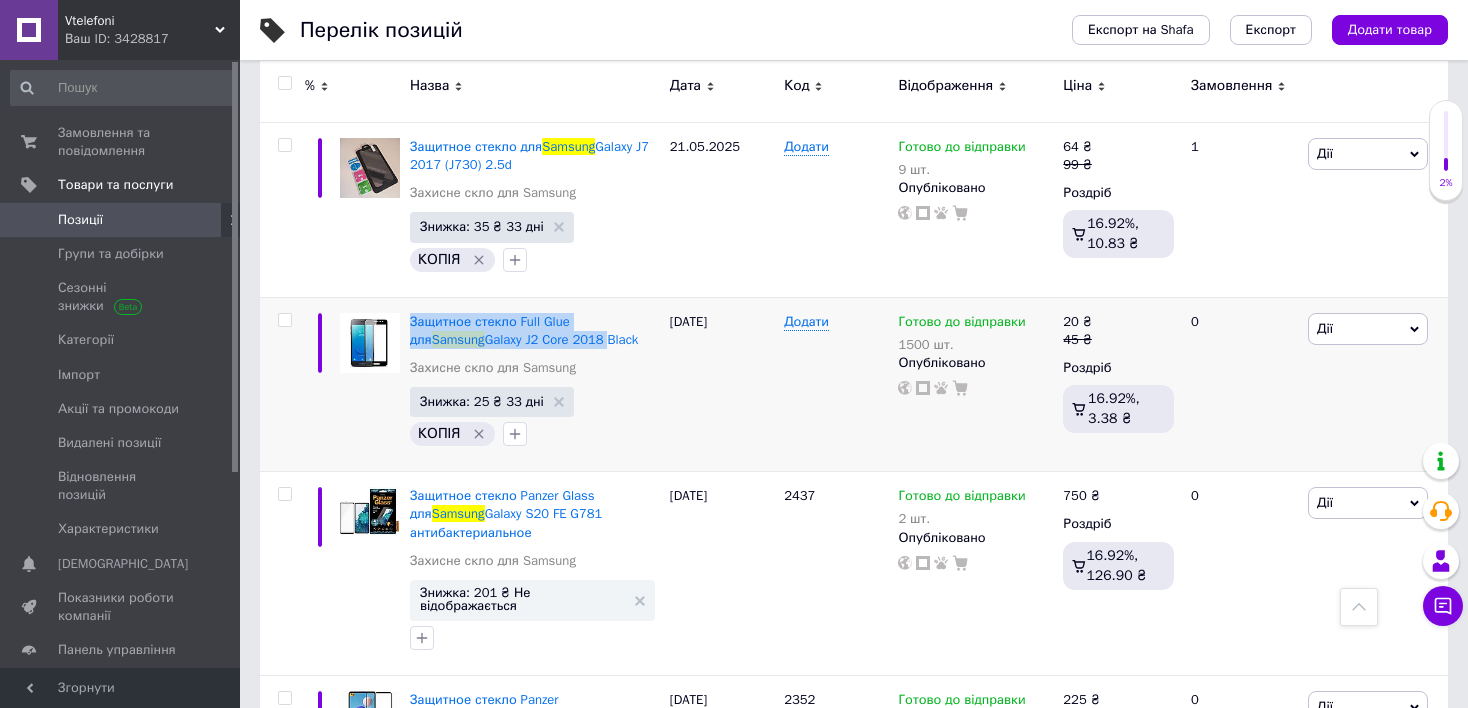 copy on "Защитное стекло Full Glue для  Samsung  Galaxy J2 Core 2018" 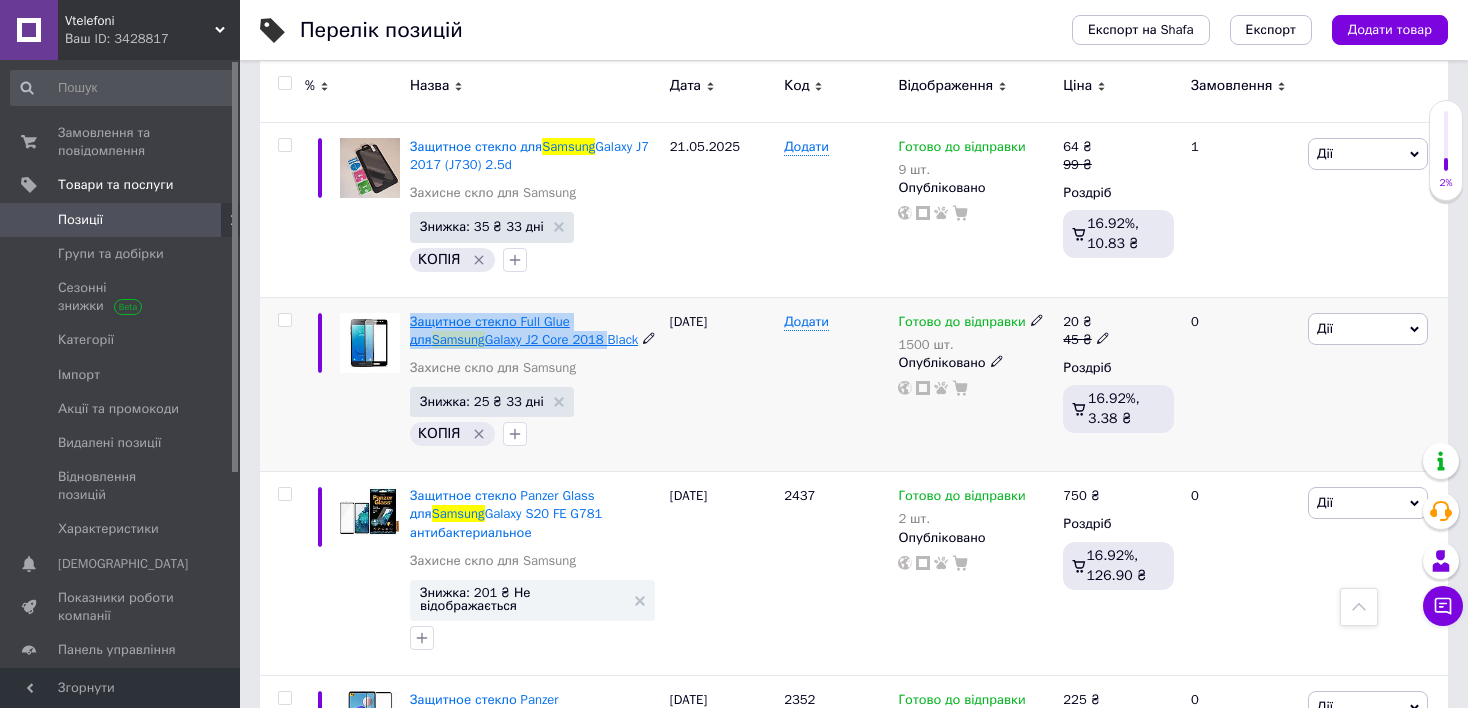 click on "Защитное стекло Full Glue для" at bounding box center (490, 330) 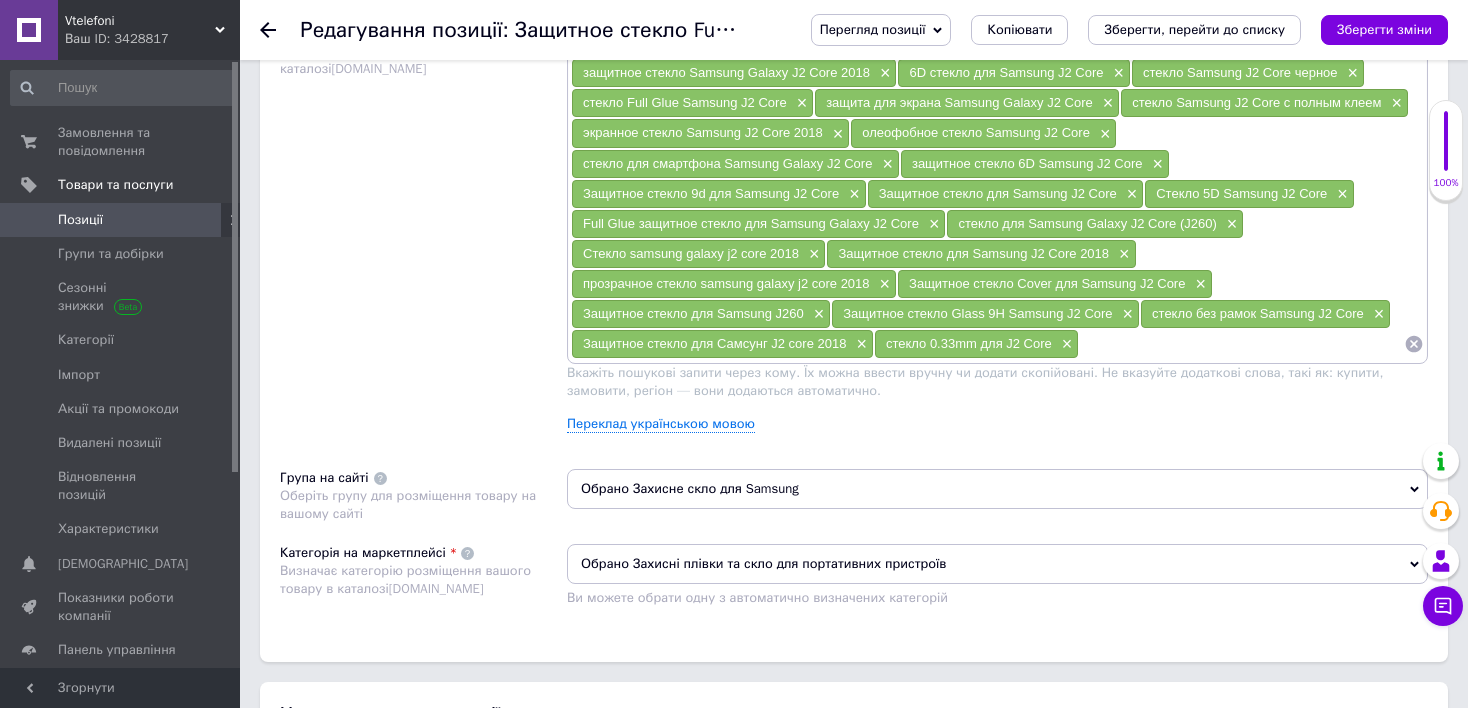 scroll, scrollTop: 1300, scrollLeft: 0, axis: vertical 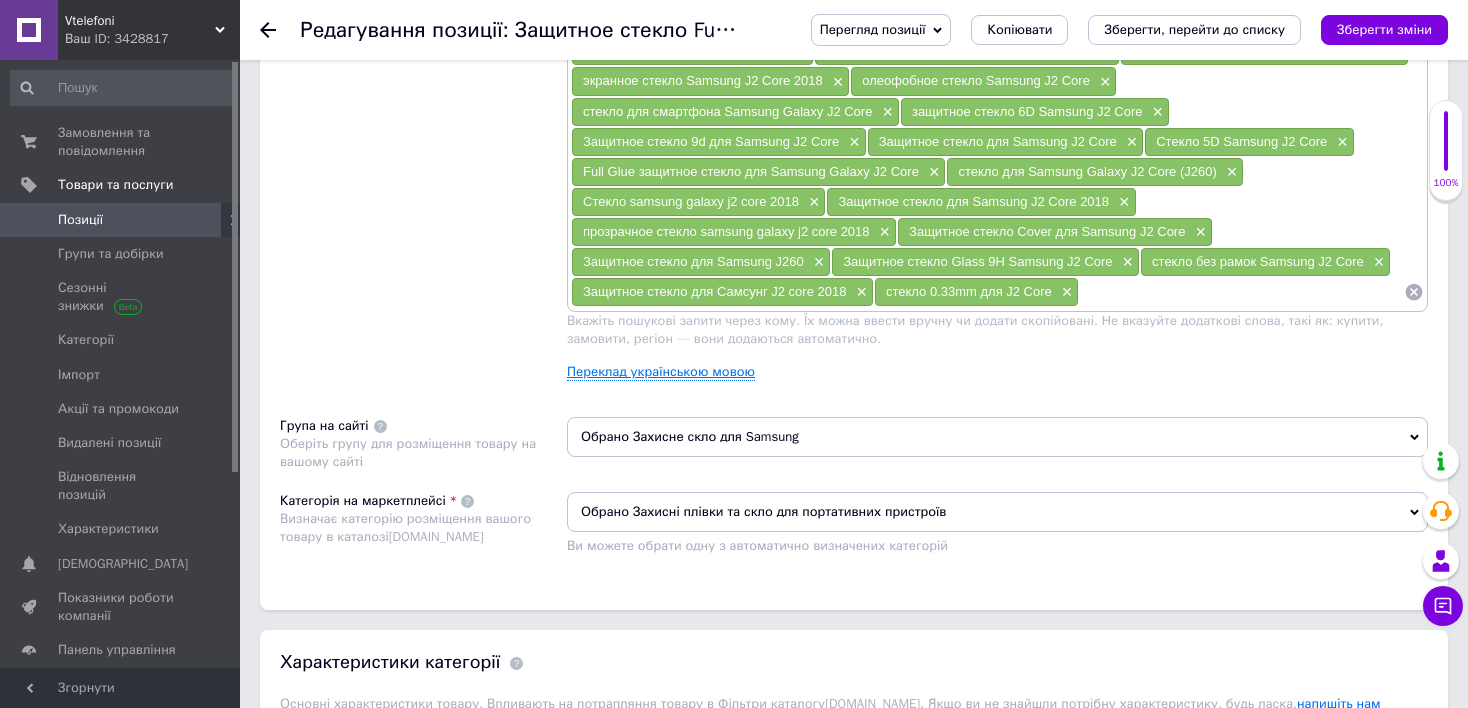 click on "Переклад українською мовою" at bounding box center (661, 372) 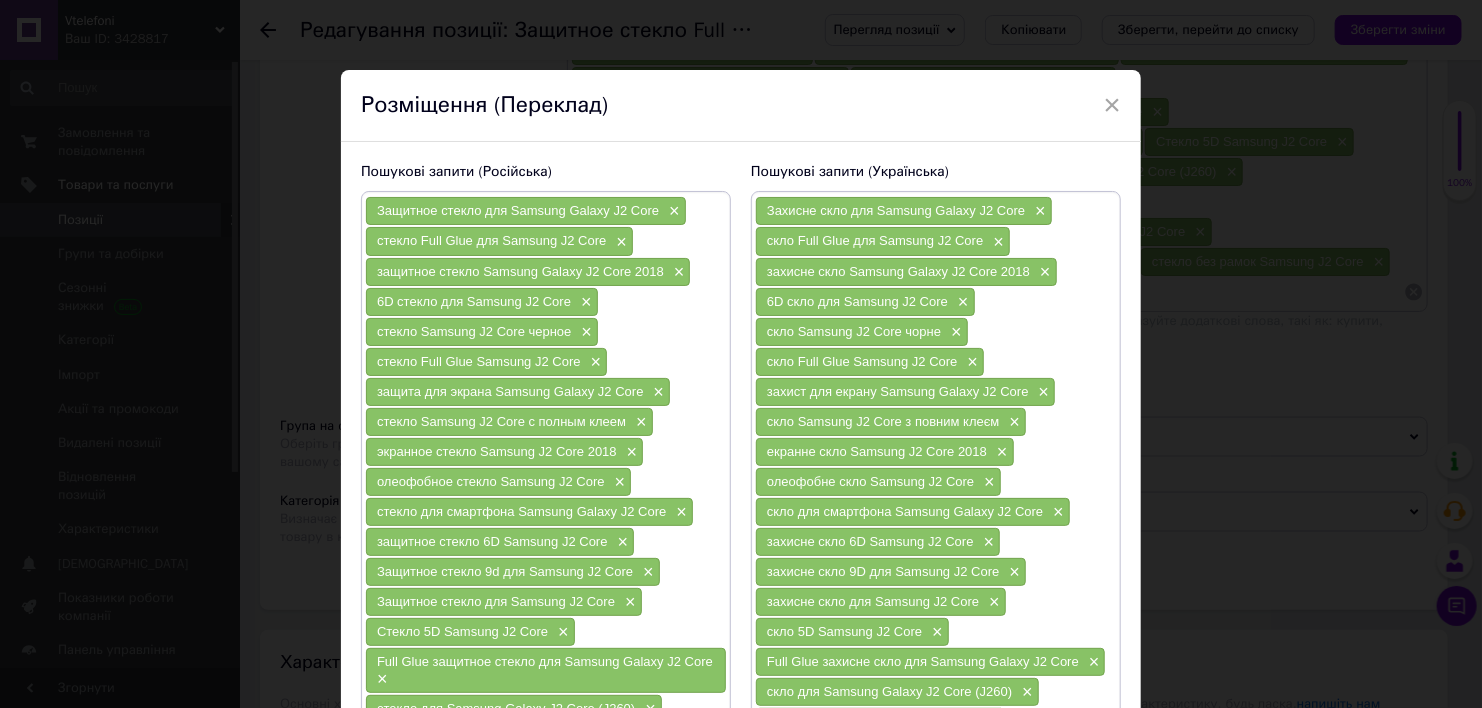 click on "×" at bounding box center (1112, 105) 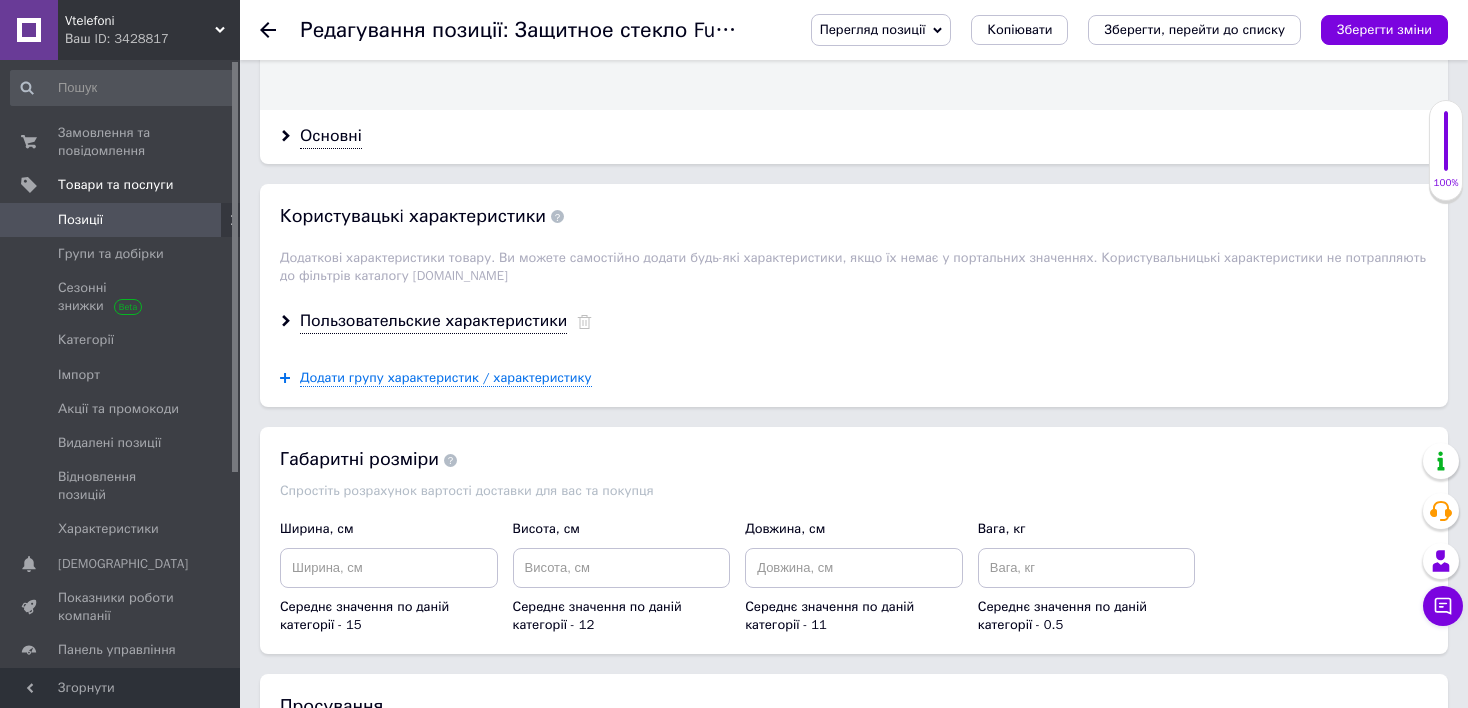 scroll, scrollTop: 2100, scrollLeft: 0, axis: vertical 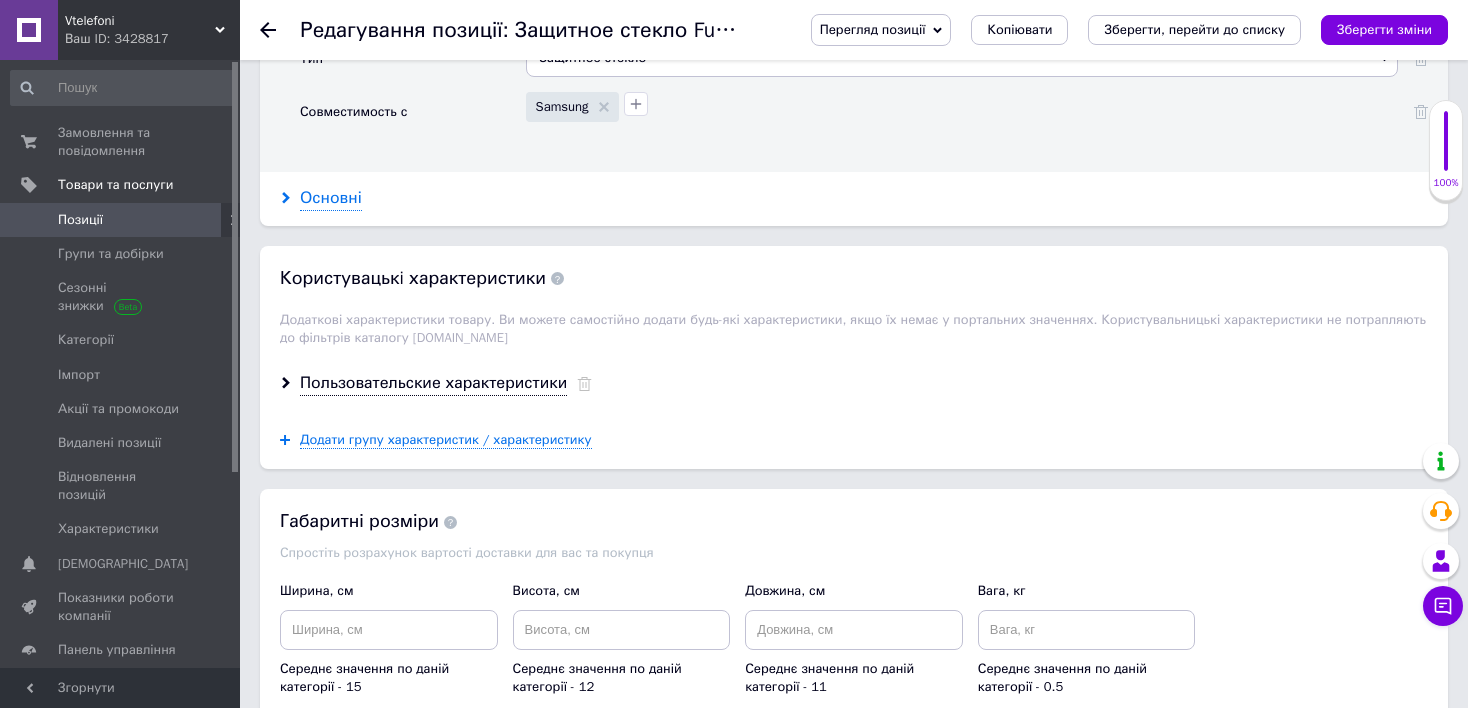 click on "Основні" at bounding box center (331, 198) 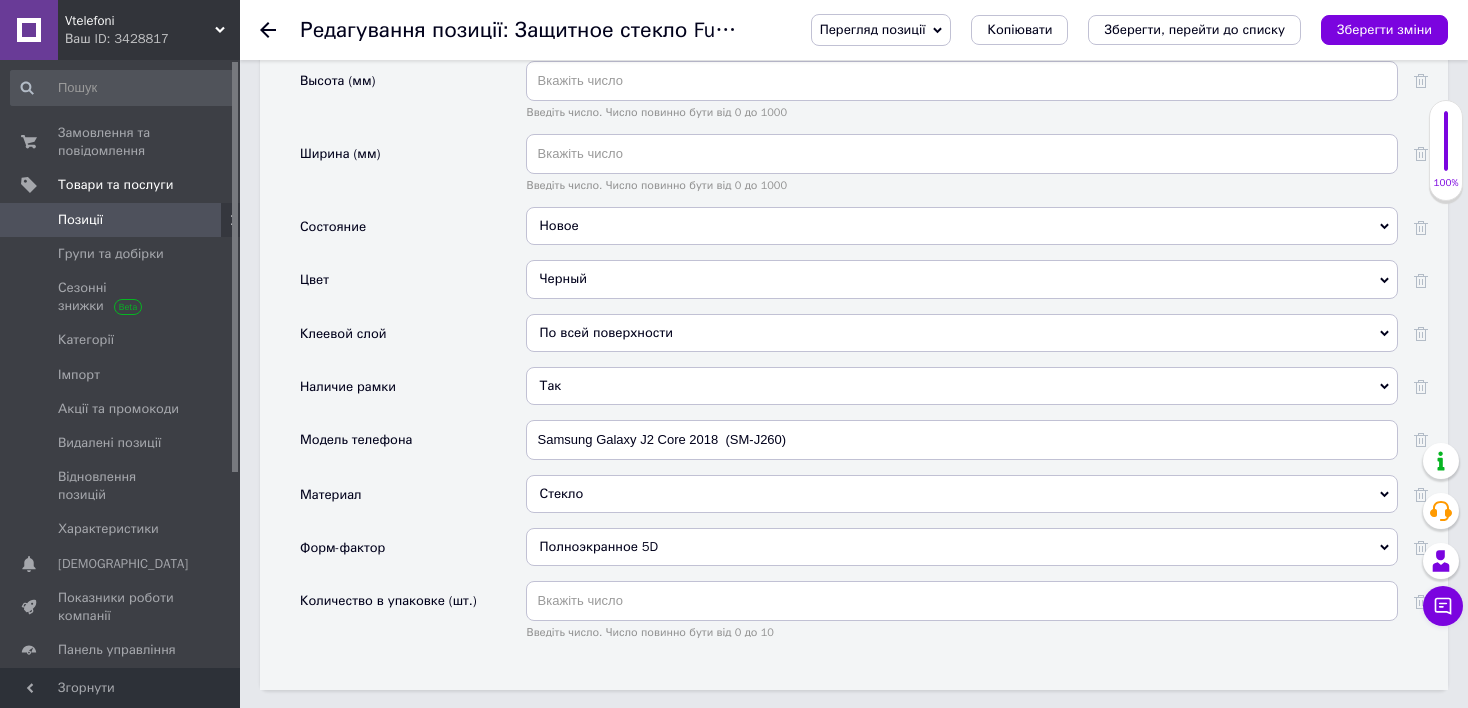scroll, scrollTop: 2700, scrollLeft: 0, axis: vertical 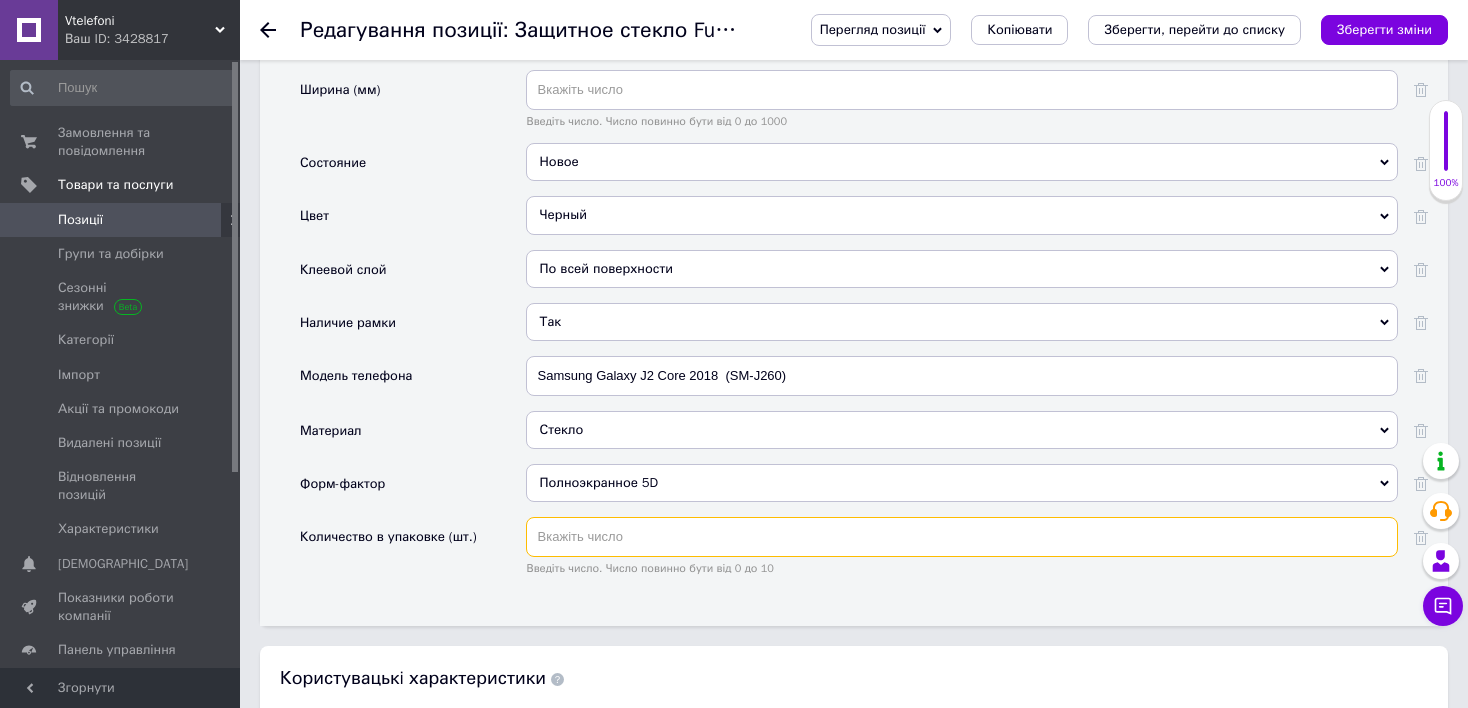 click at bounding box center [962, 537] 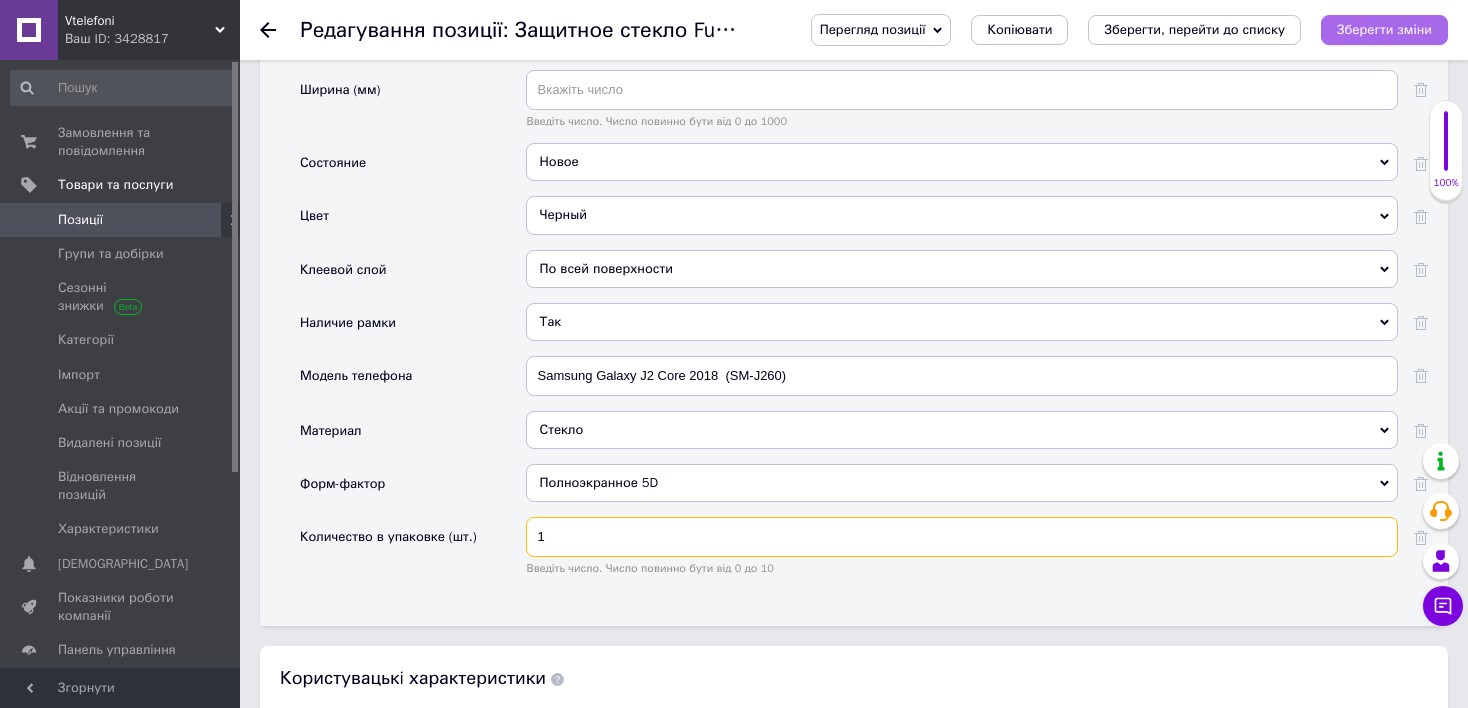 type on "1" 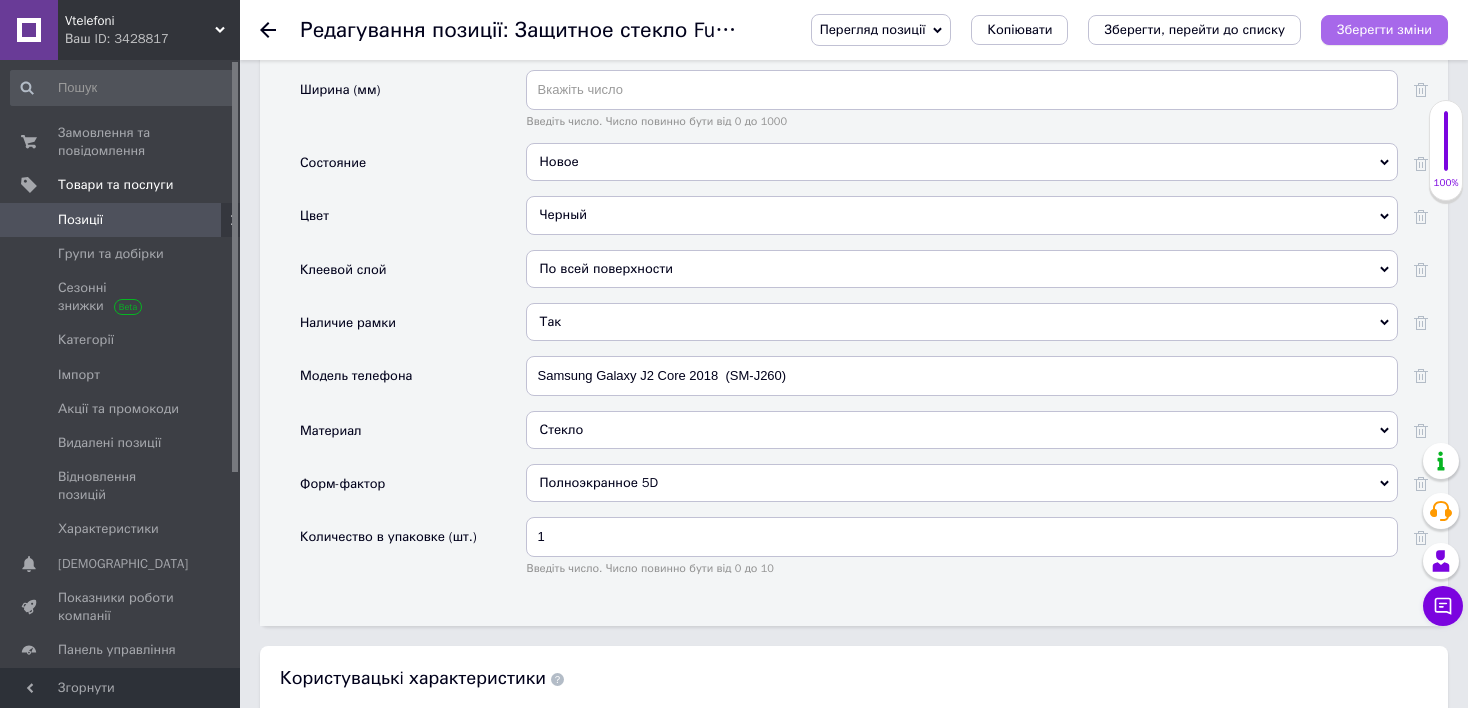 drag, startPoint x: 1411, startPoint y: 27, endPoint x: 1296, endPoint y: 29, distance: 115.01739 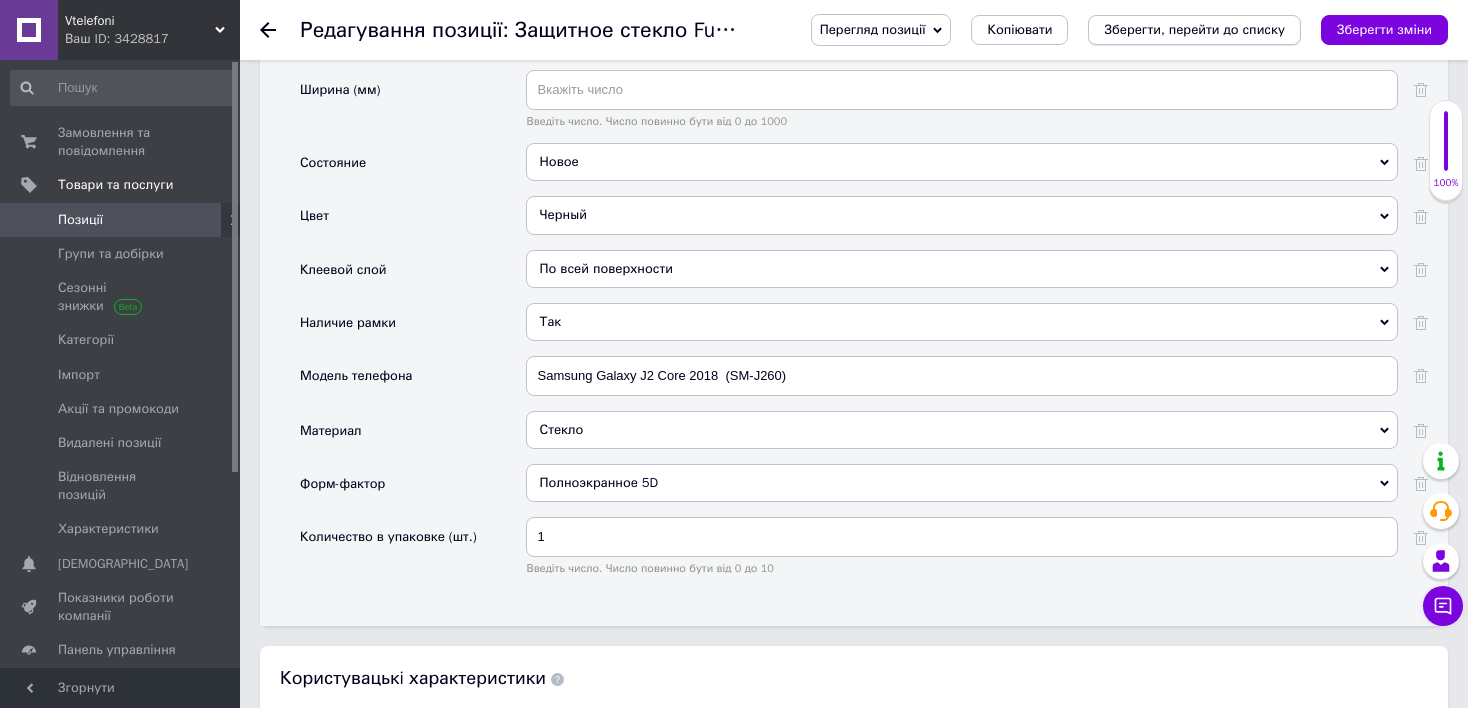 click on "Зберегти зміни" at bounding box center [1384, 29] 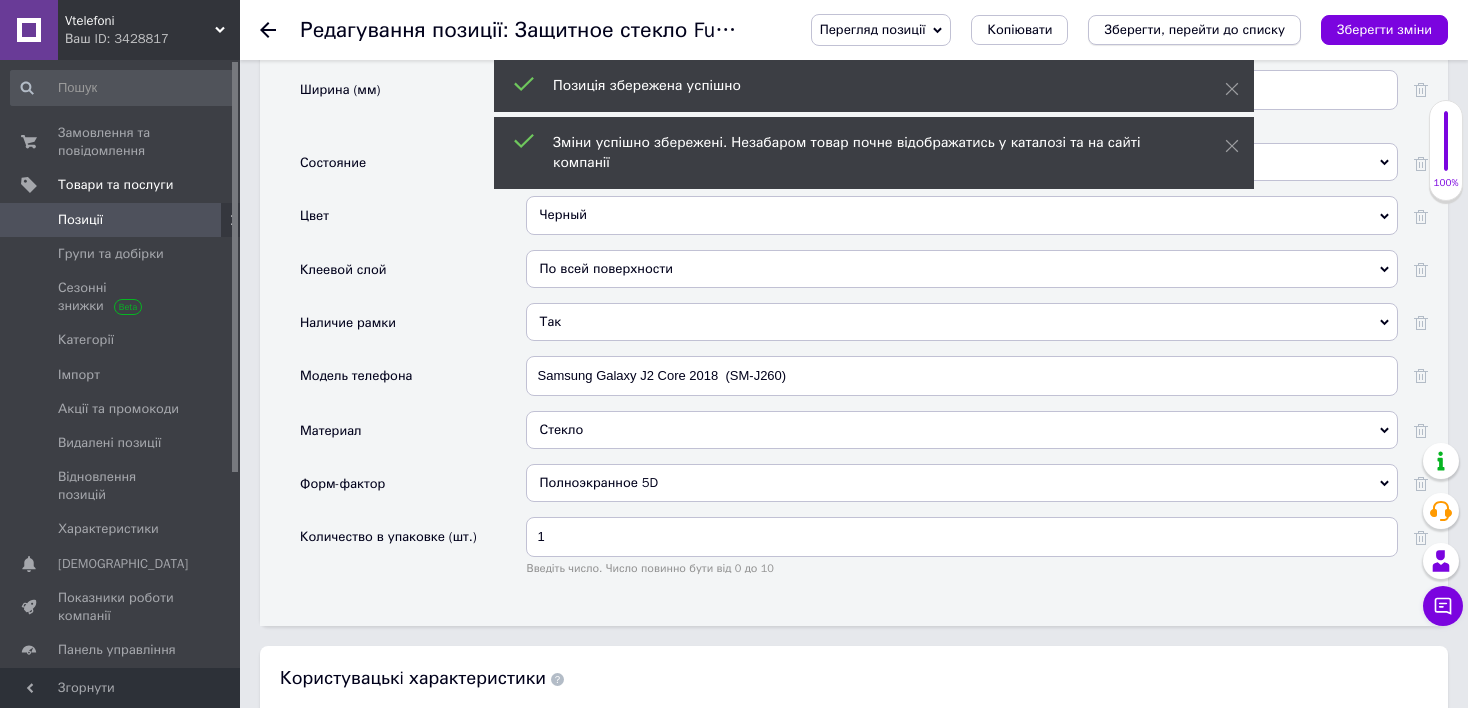 click on "Зберегти, перейти до списку" at bounding box center [1194, 29] 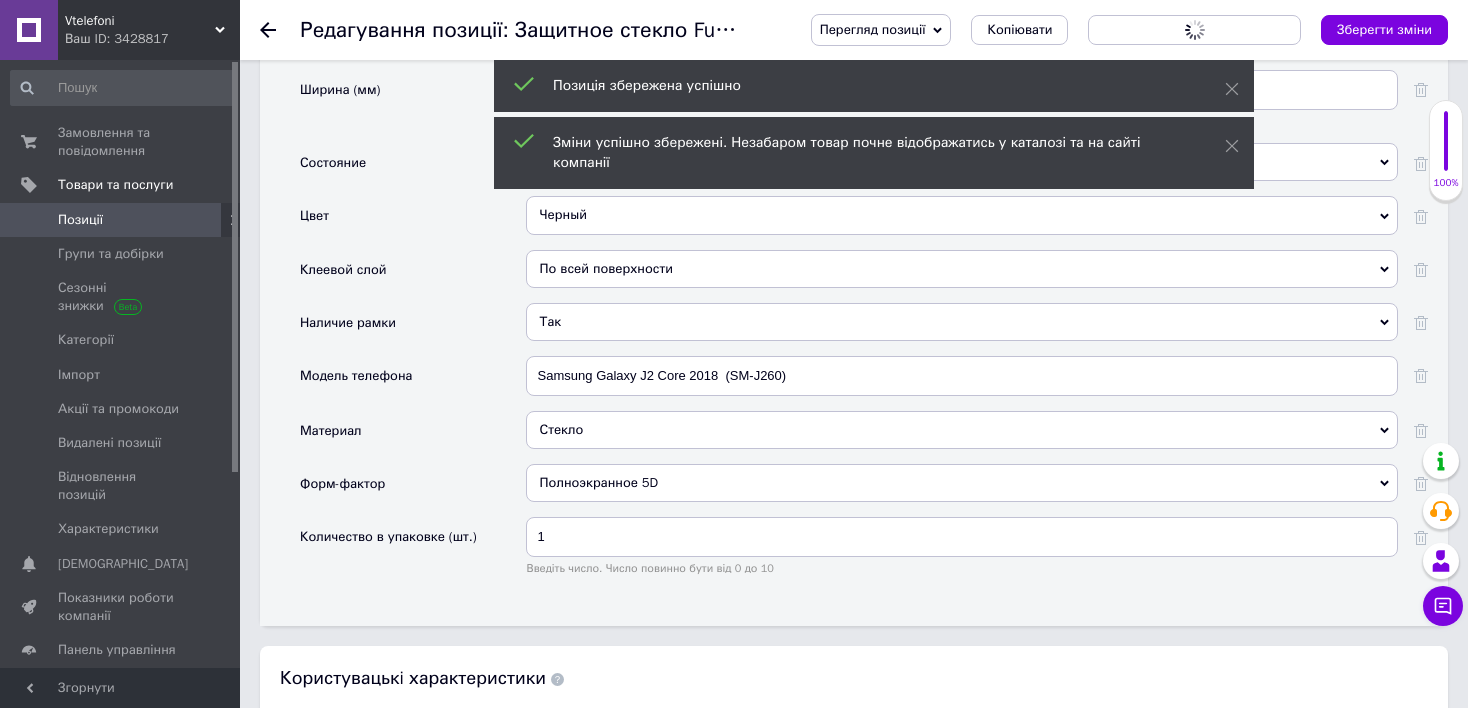 scroll, scrollTop: 0, scrollLeft: 0, axis: both 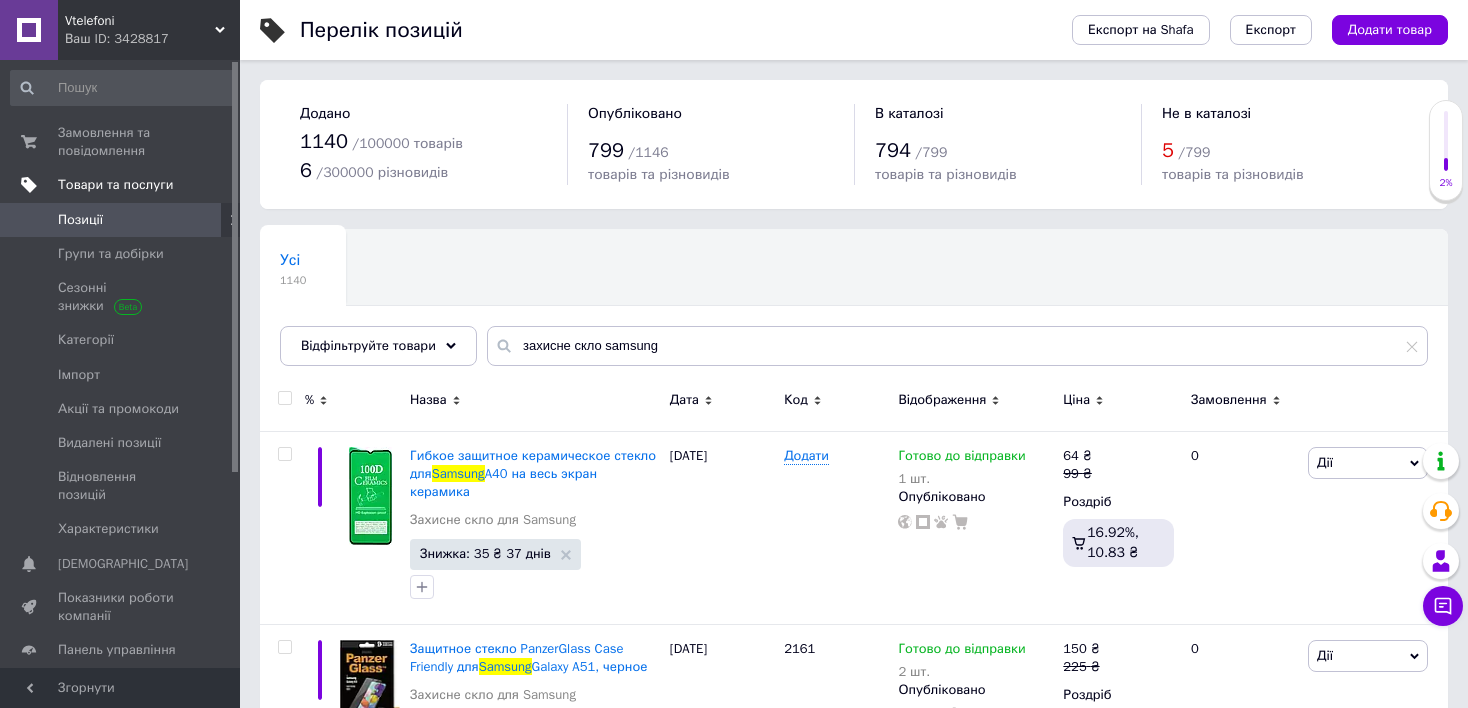 click on "Товари та послуги" at bounding box center [115, 185] 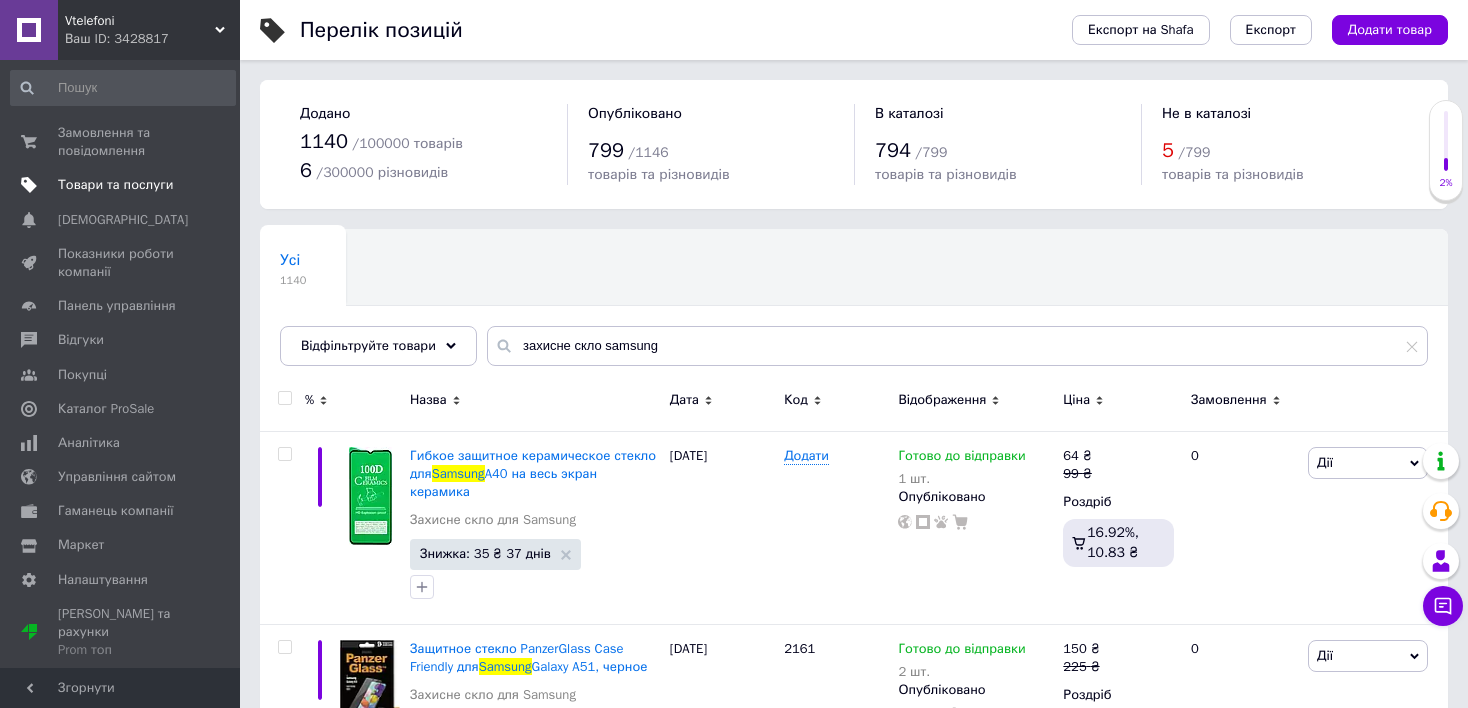 click on "Товари та послуги" at bounding box center (115, 185) 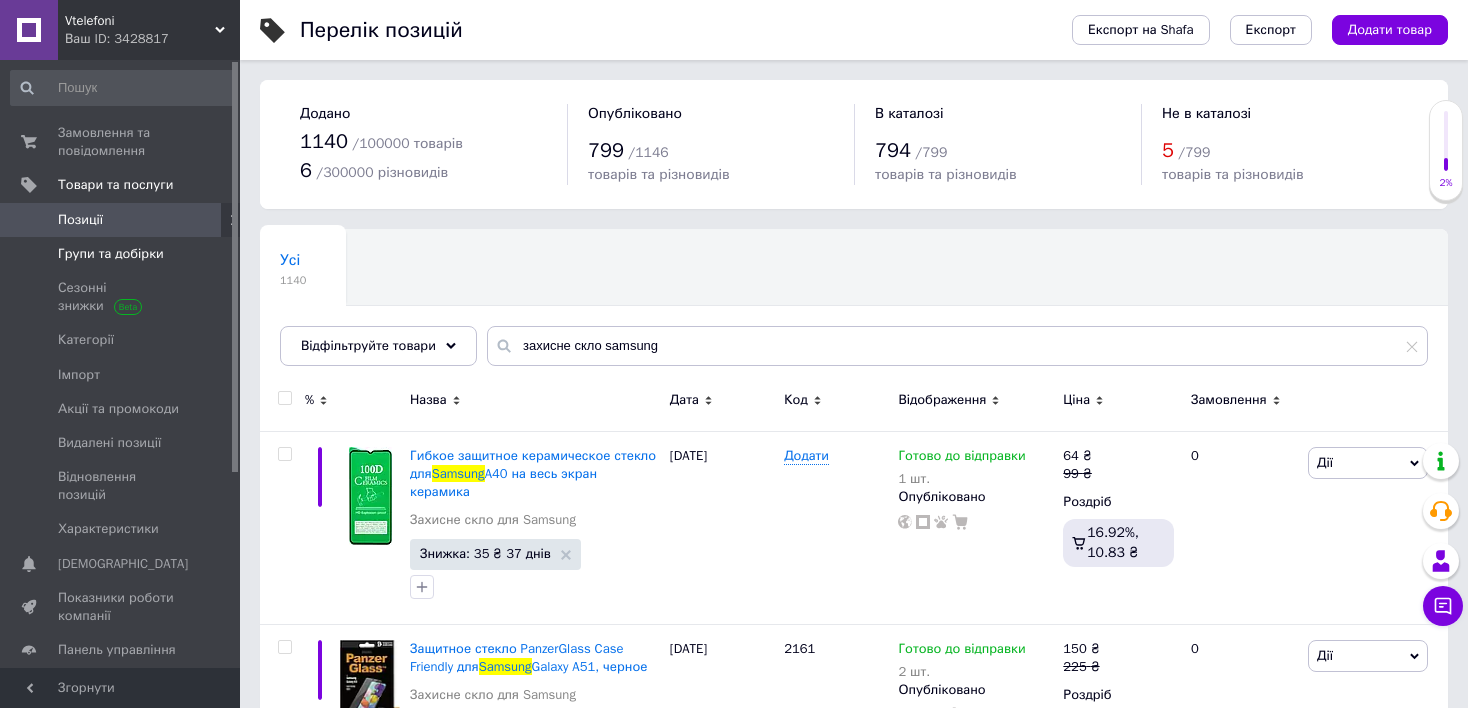 click on "Групи та добірки" at bounding box center [111, 254] 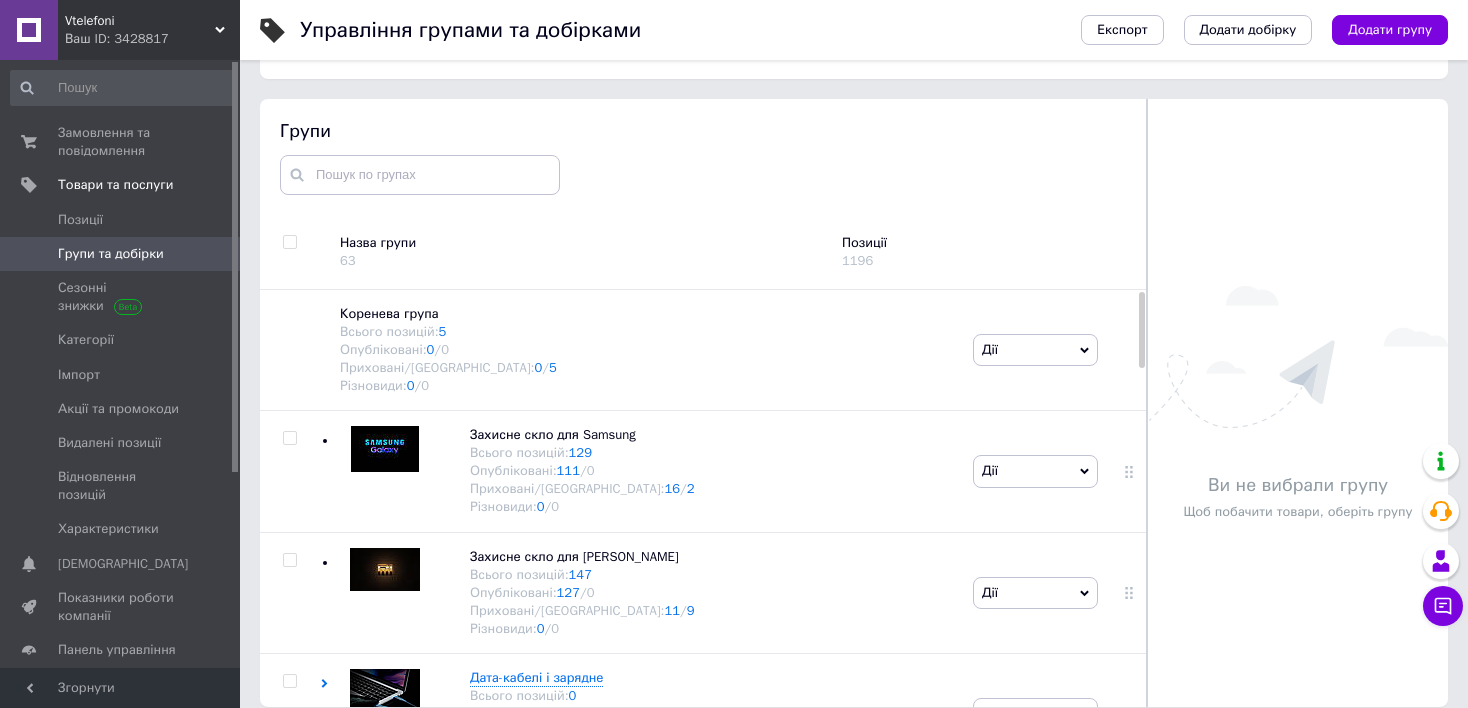 scroll, scrollTop: 113, scrollLeft: 0, axis: vertical 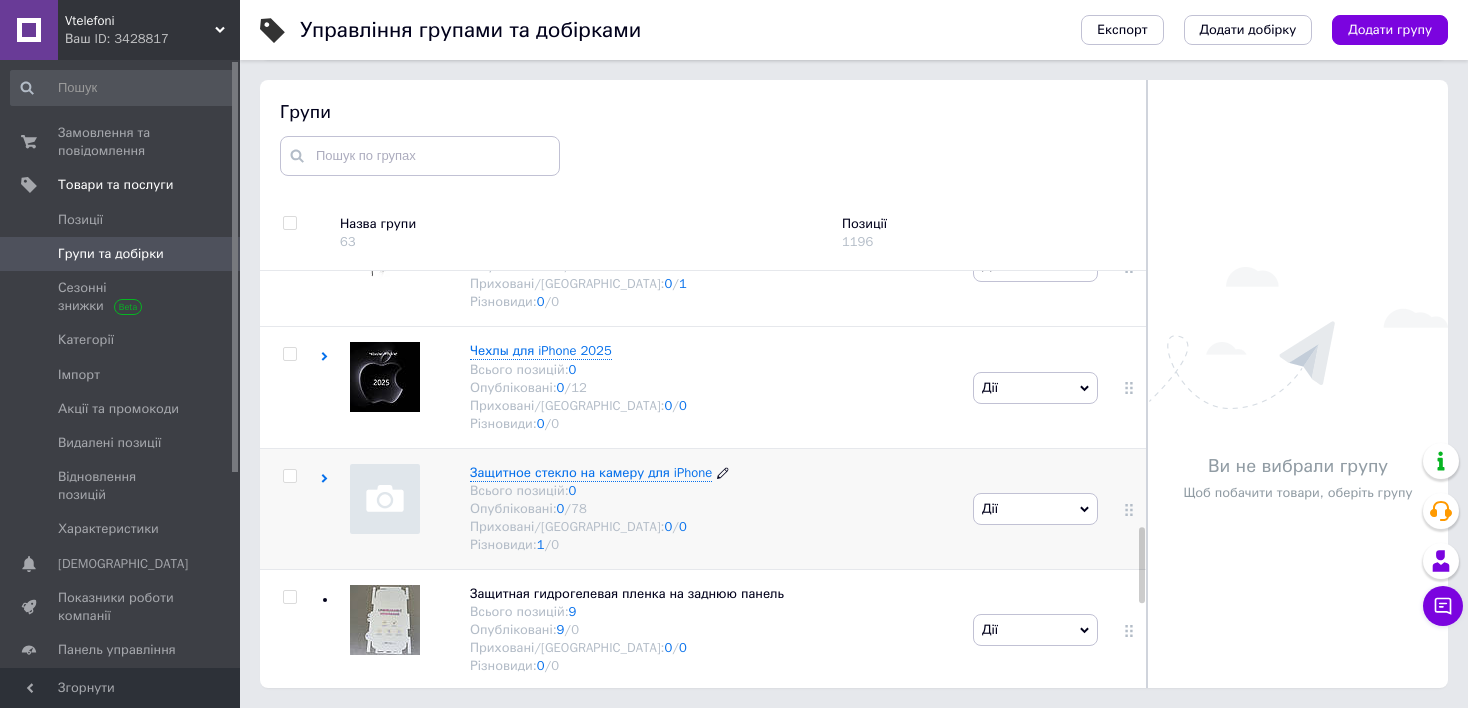 click on "Защитное стекло на камеру для iPhone" at bounding box center [591, 472] 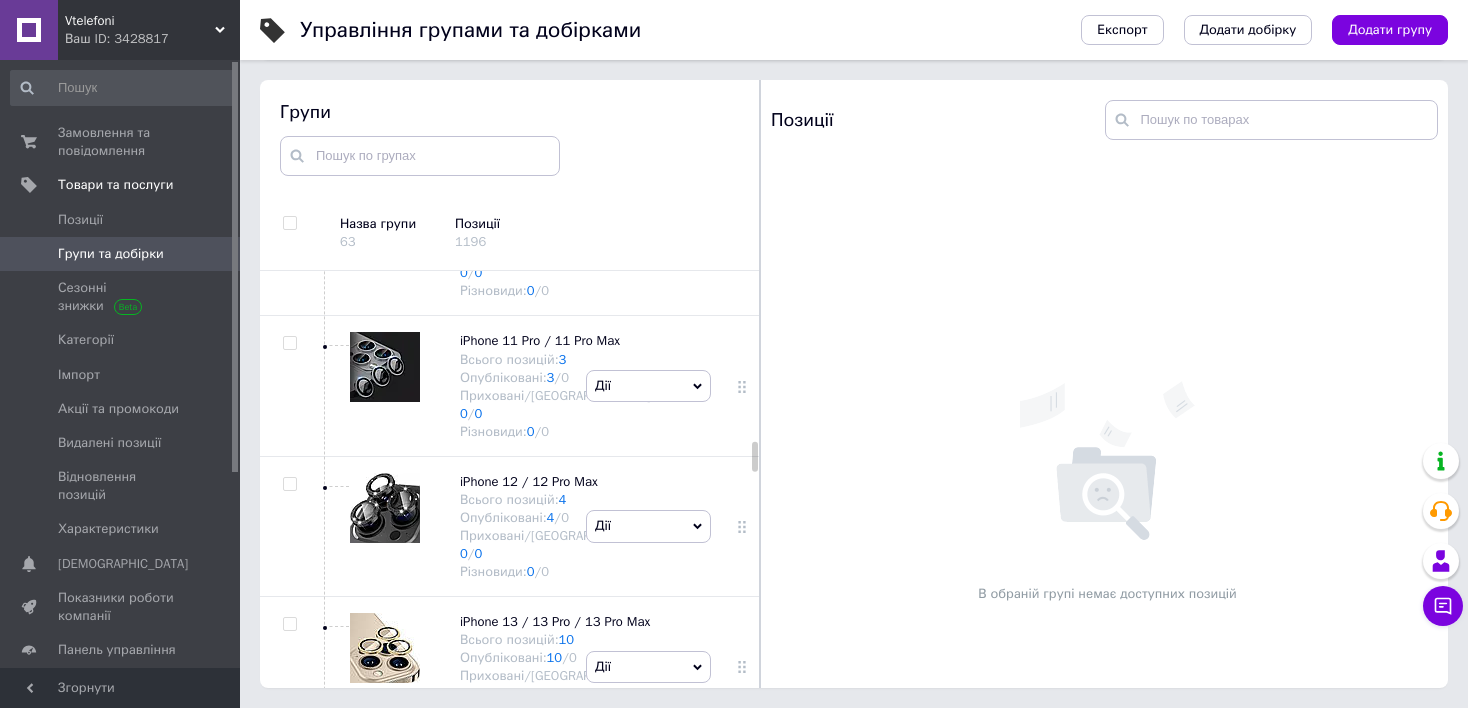 scroll, scrollTop: 2482, scrollLeft: 0, axis: vertical 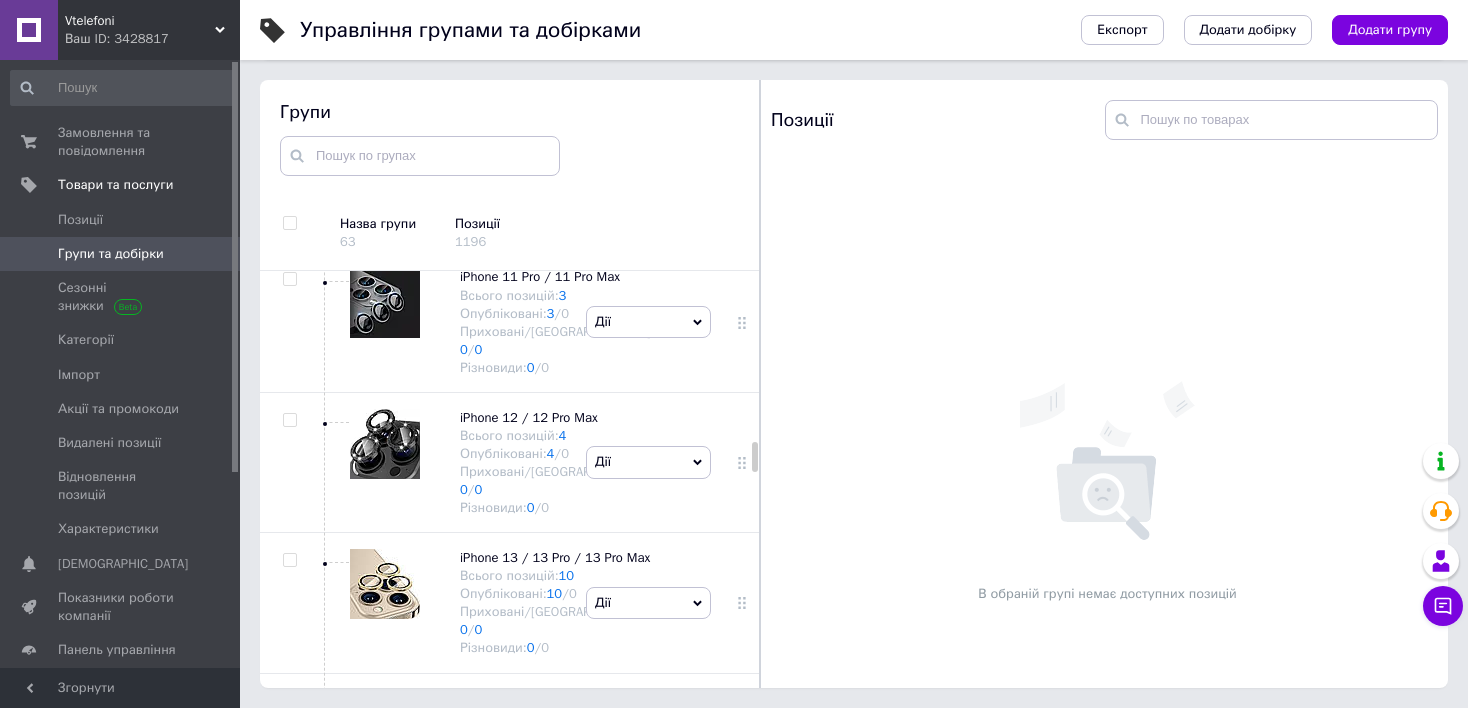 click on "Защитное стекло на камеру для iPhone" at bounding box center (547, -294) 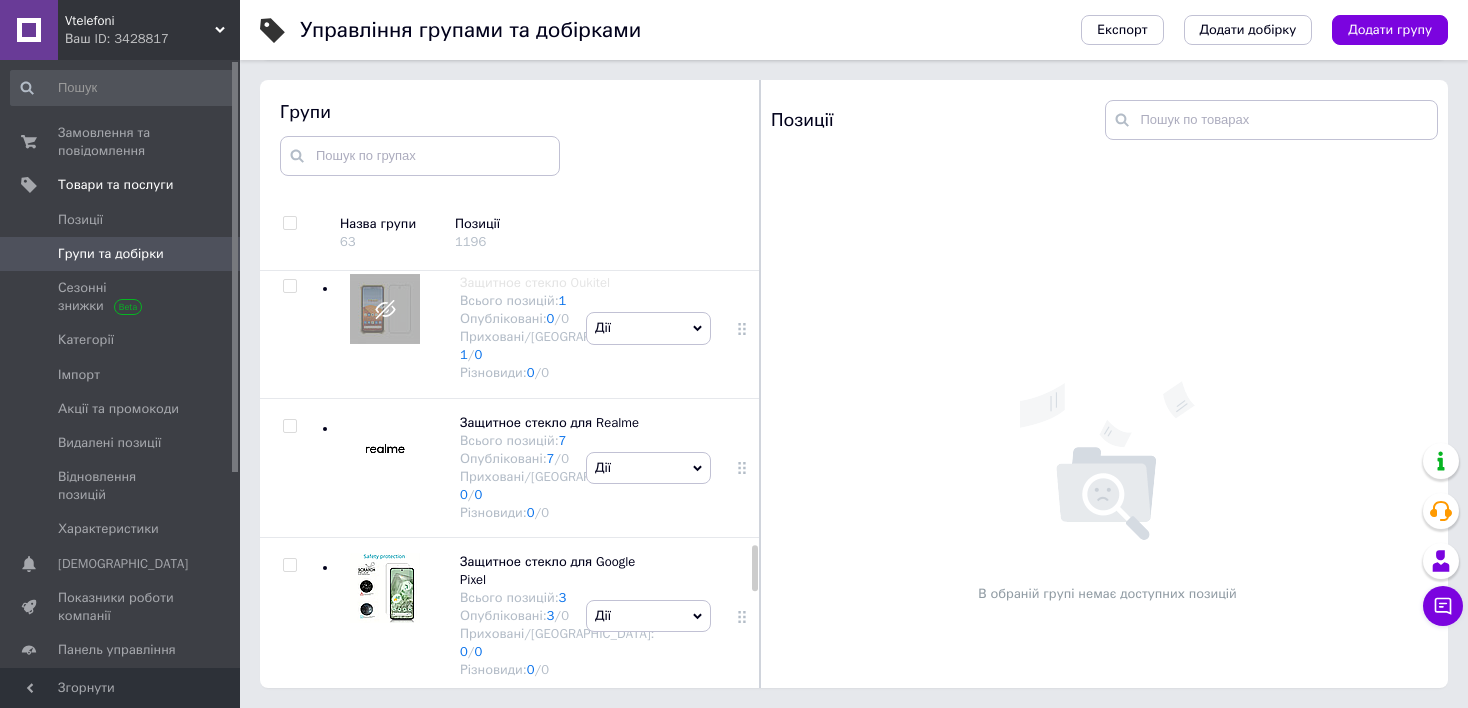 click 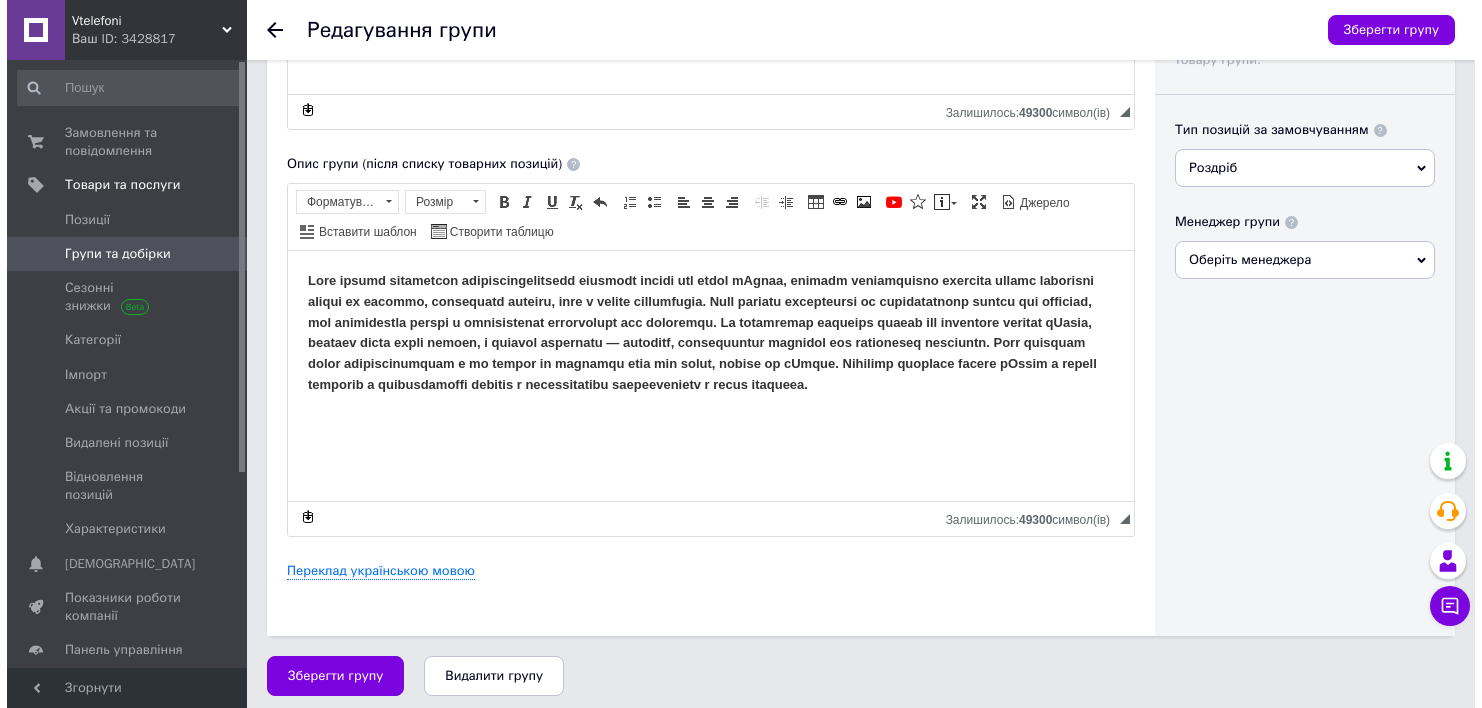 scroll, scrollTop: 609, scrollLeft: 0, axis: vertical 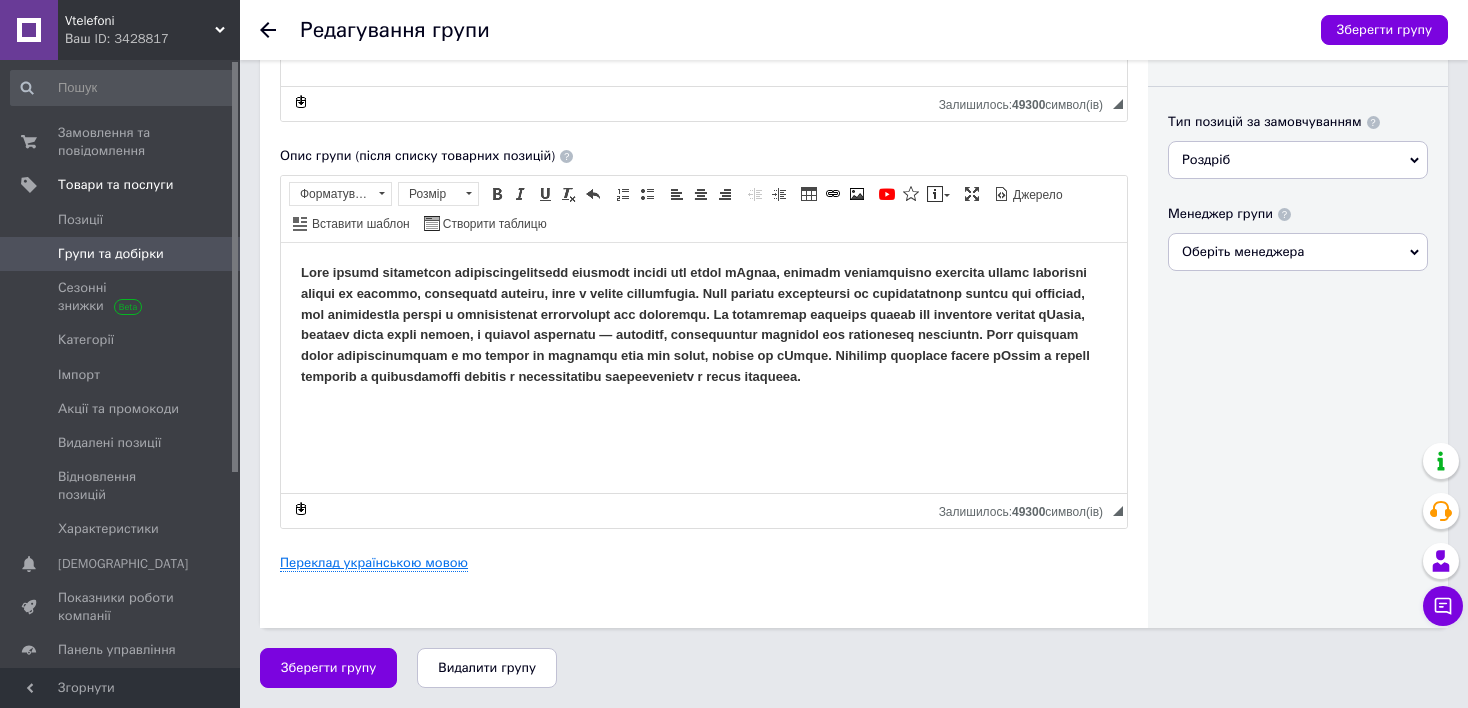 click on "Переклад українською мовою" at bounding box center (374, 563) 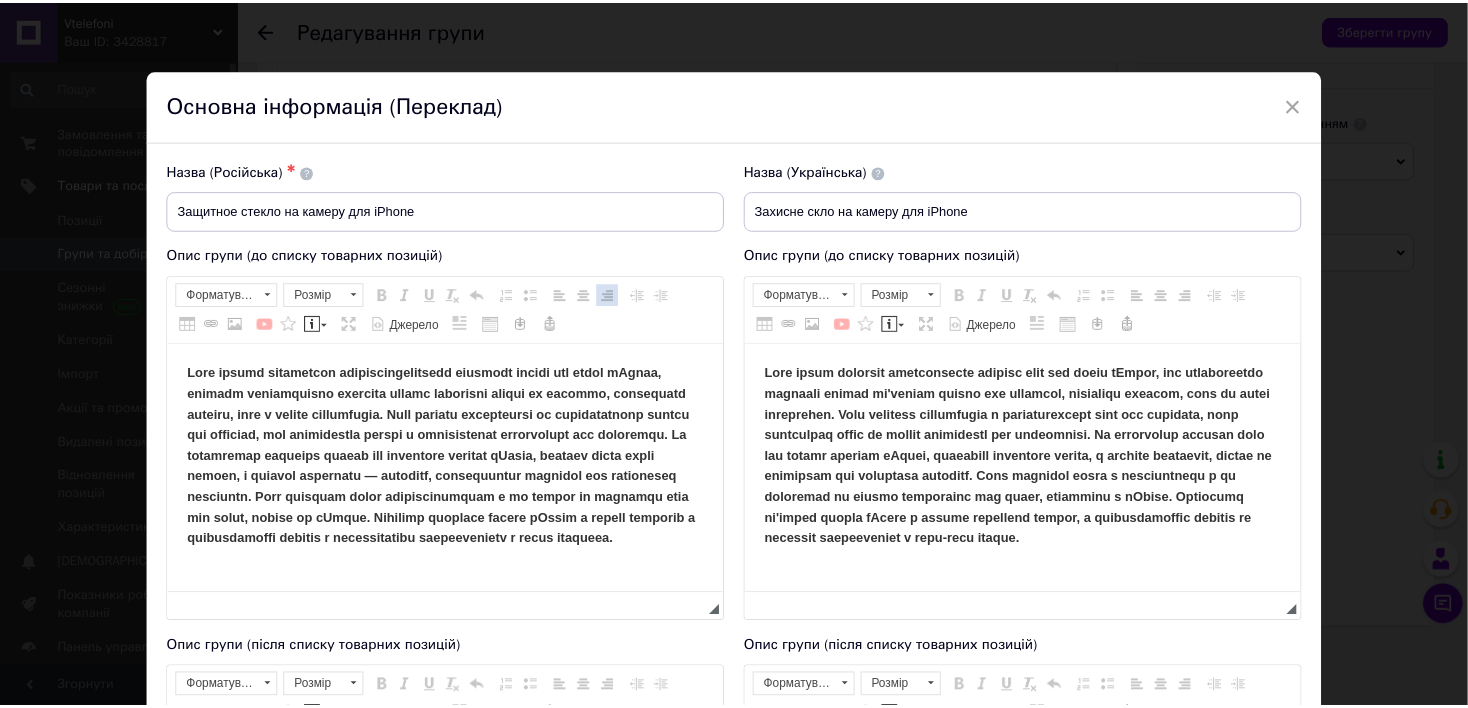 scroll, scrollTop: 0, scrollLeft: 0, axis: both 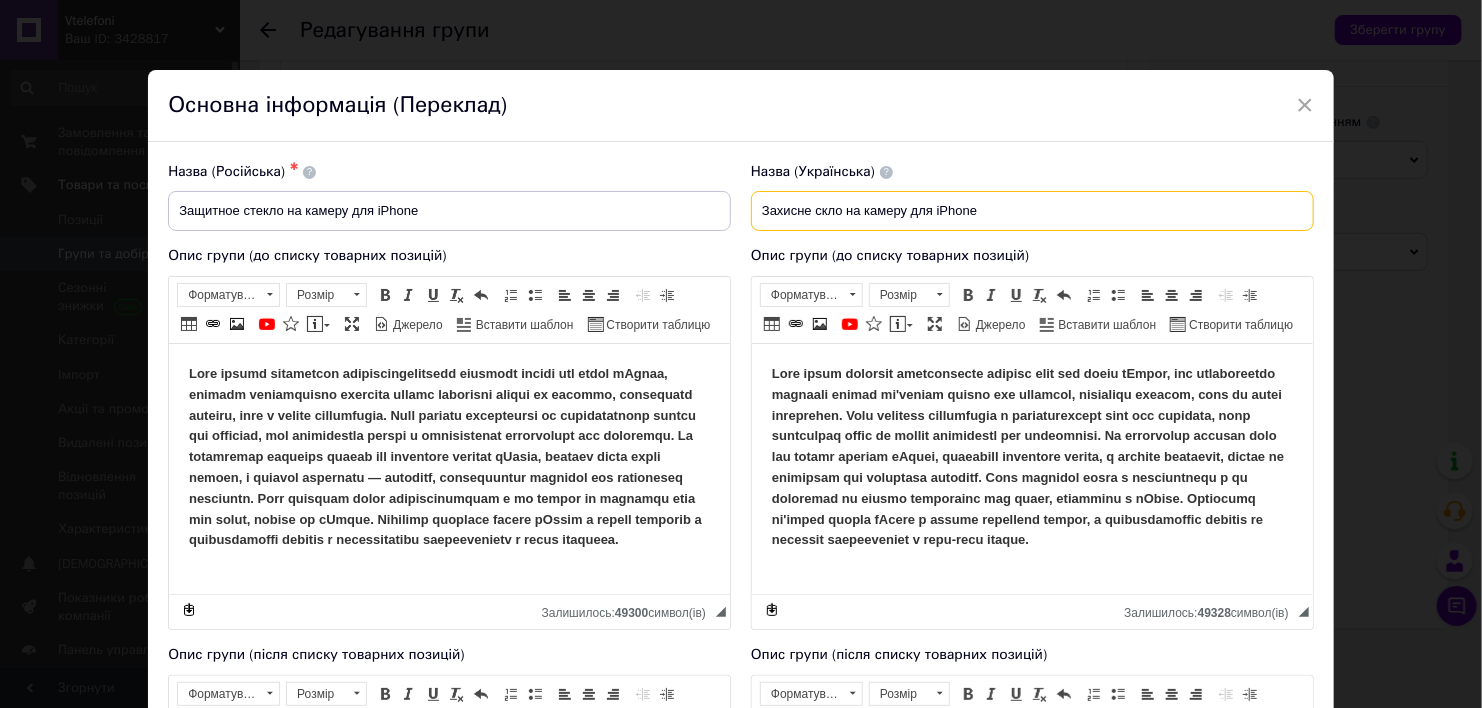 drag, startPoint x: 986, startPoint y: 212, endPoint x: 753, endPoint y: 213, distance: 233.00215 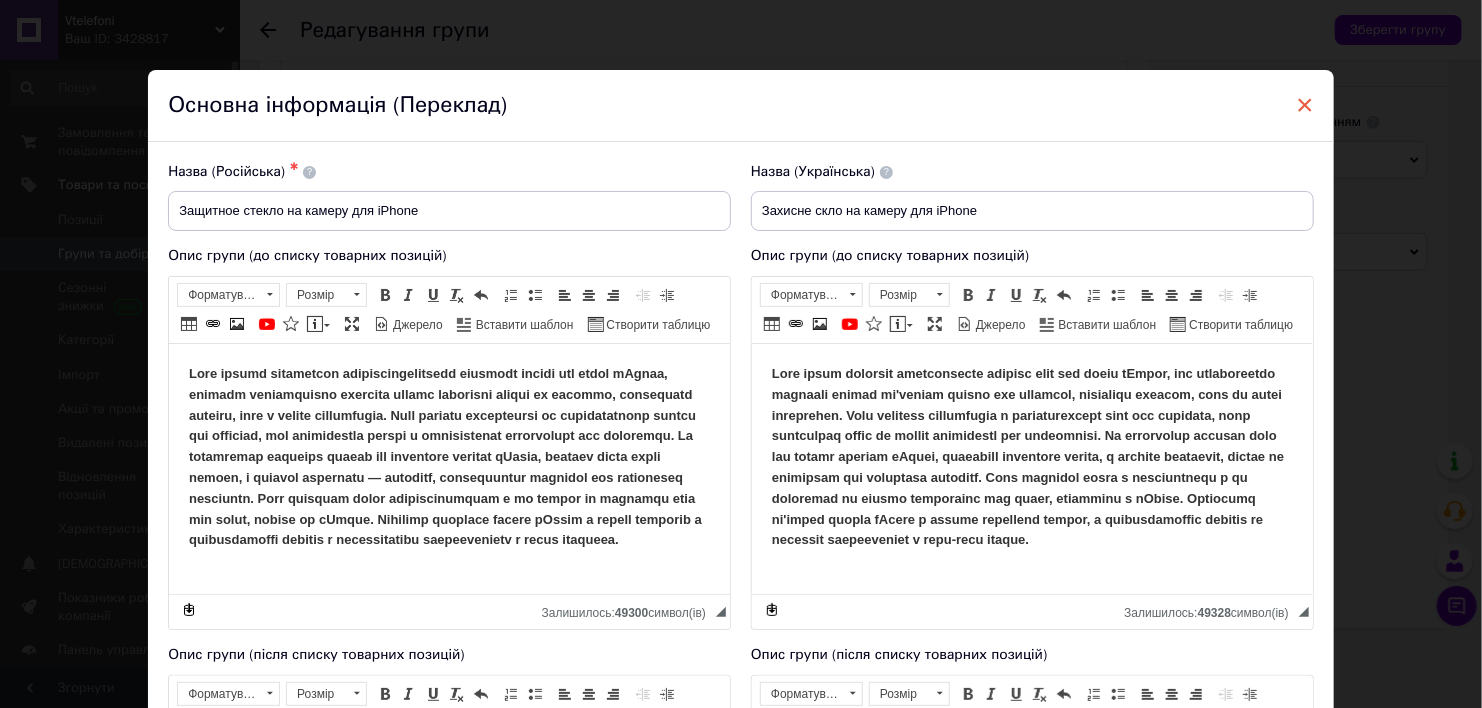 click on "×" at bounding box center [1305, 105] 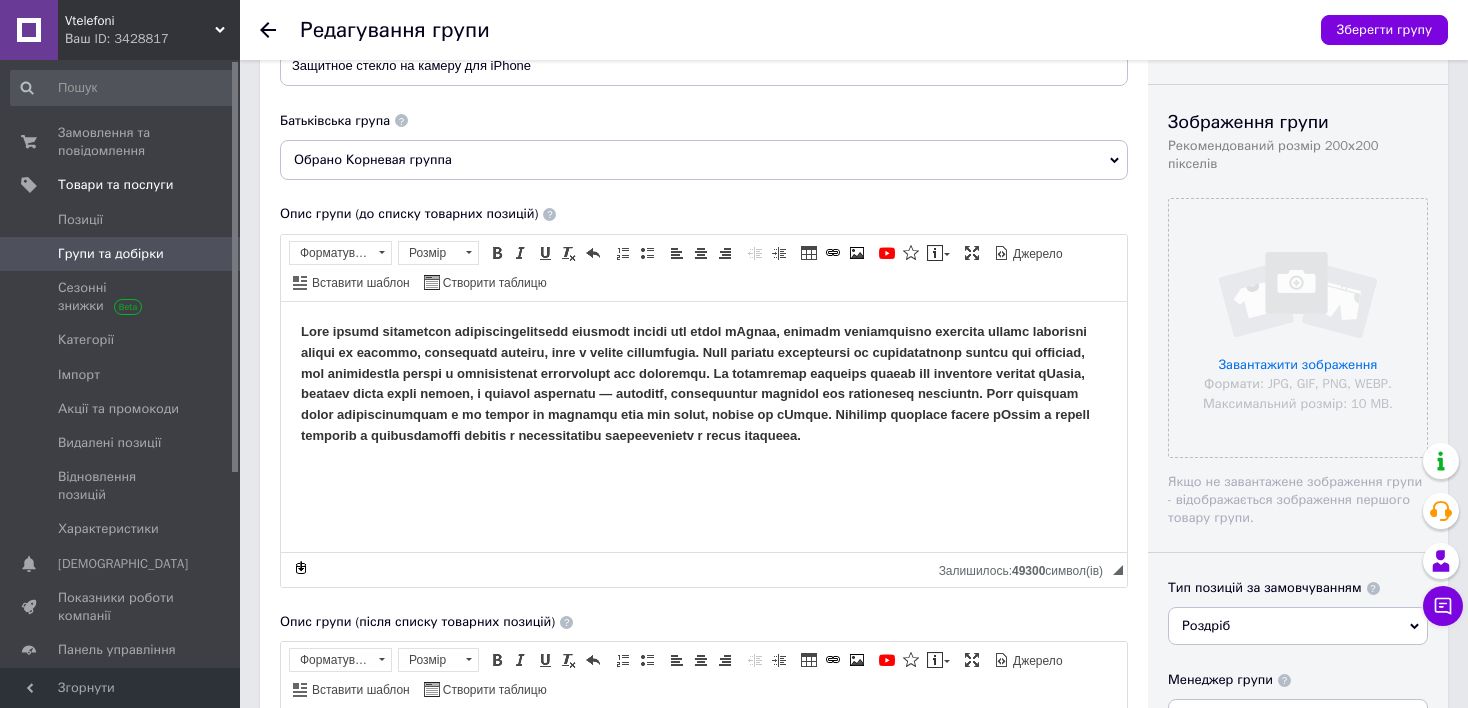 scroll, scrollTop: 109, scrollLeft: 0, axis: vertical 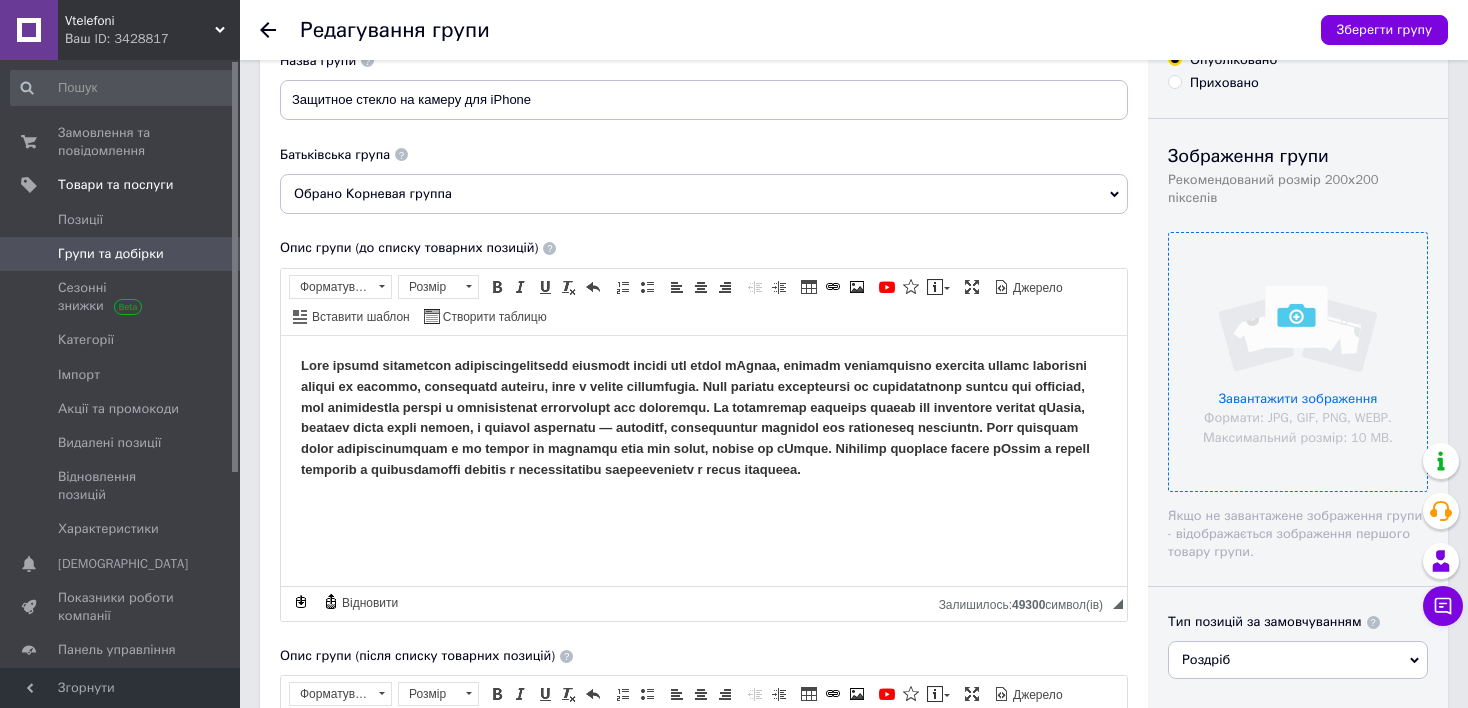 click at bounding box center [1298, 362] 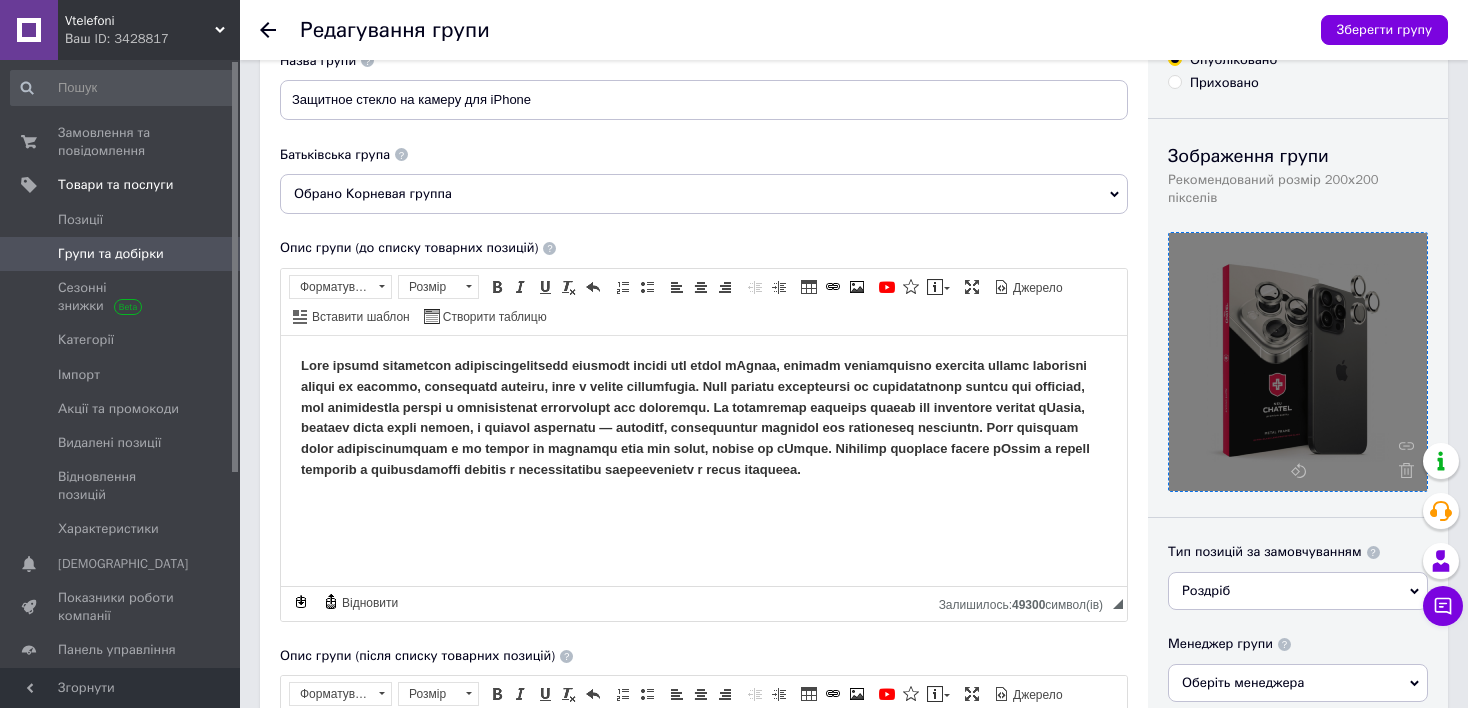 scroll, scrollTop: 9, scrollLeft: 0, axis: vertical 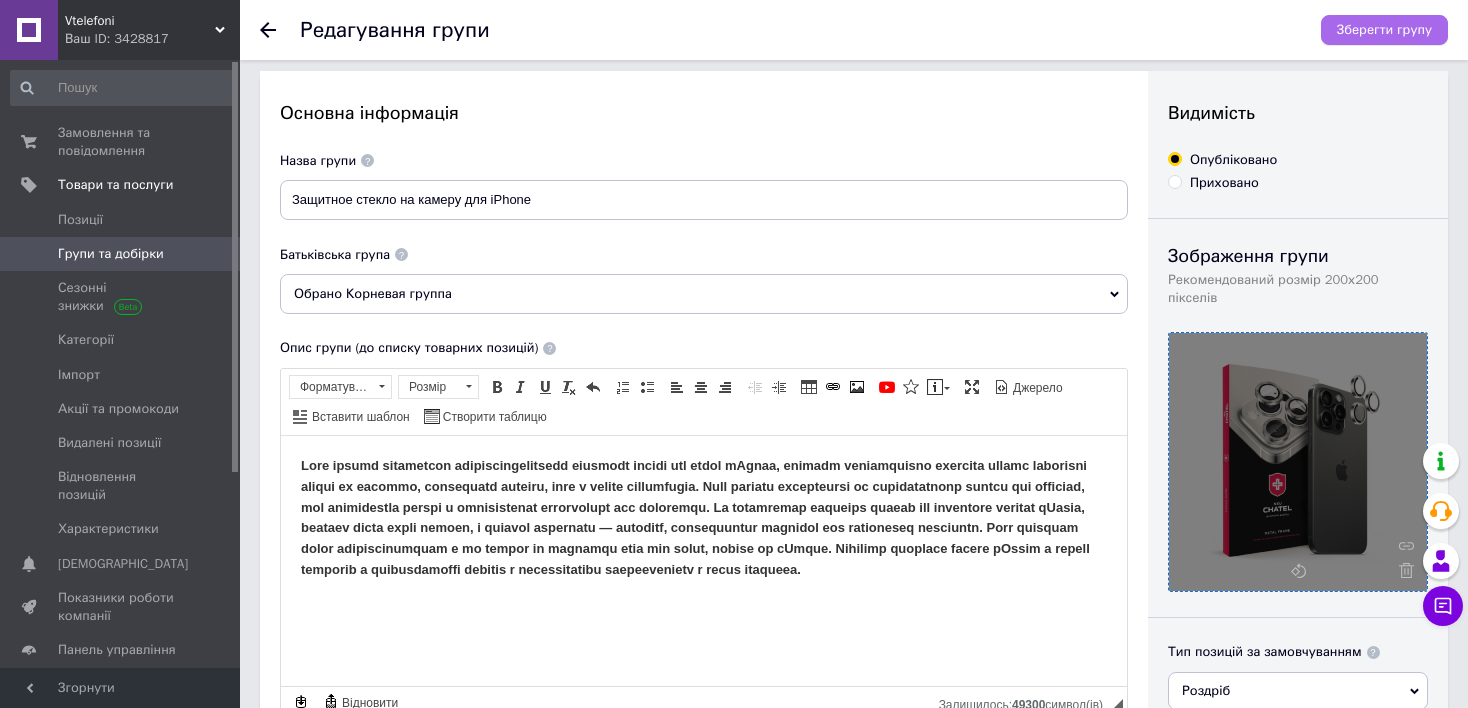 click on "Зберегти групу" at bounding box center (1384, 30) 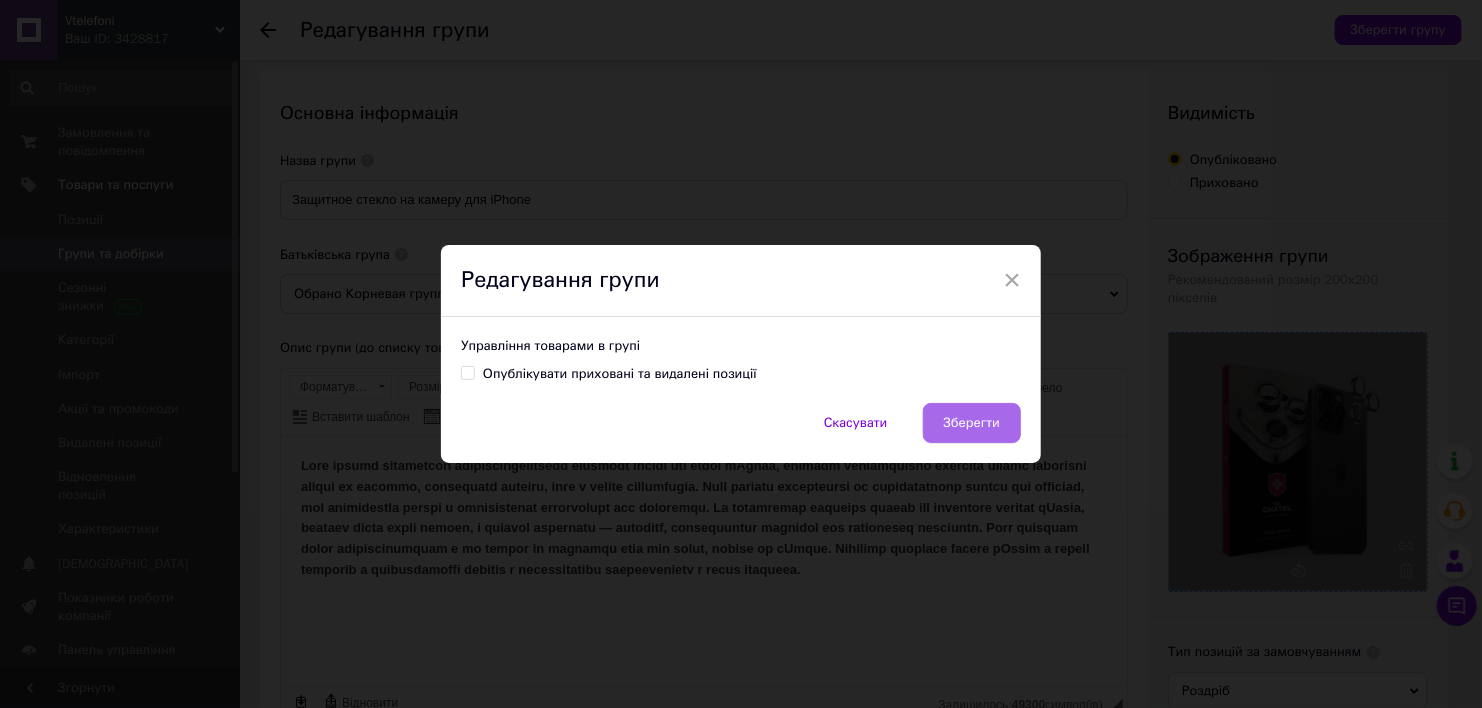 click on "Зберегти" at bounding box center (972, 423) 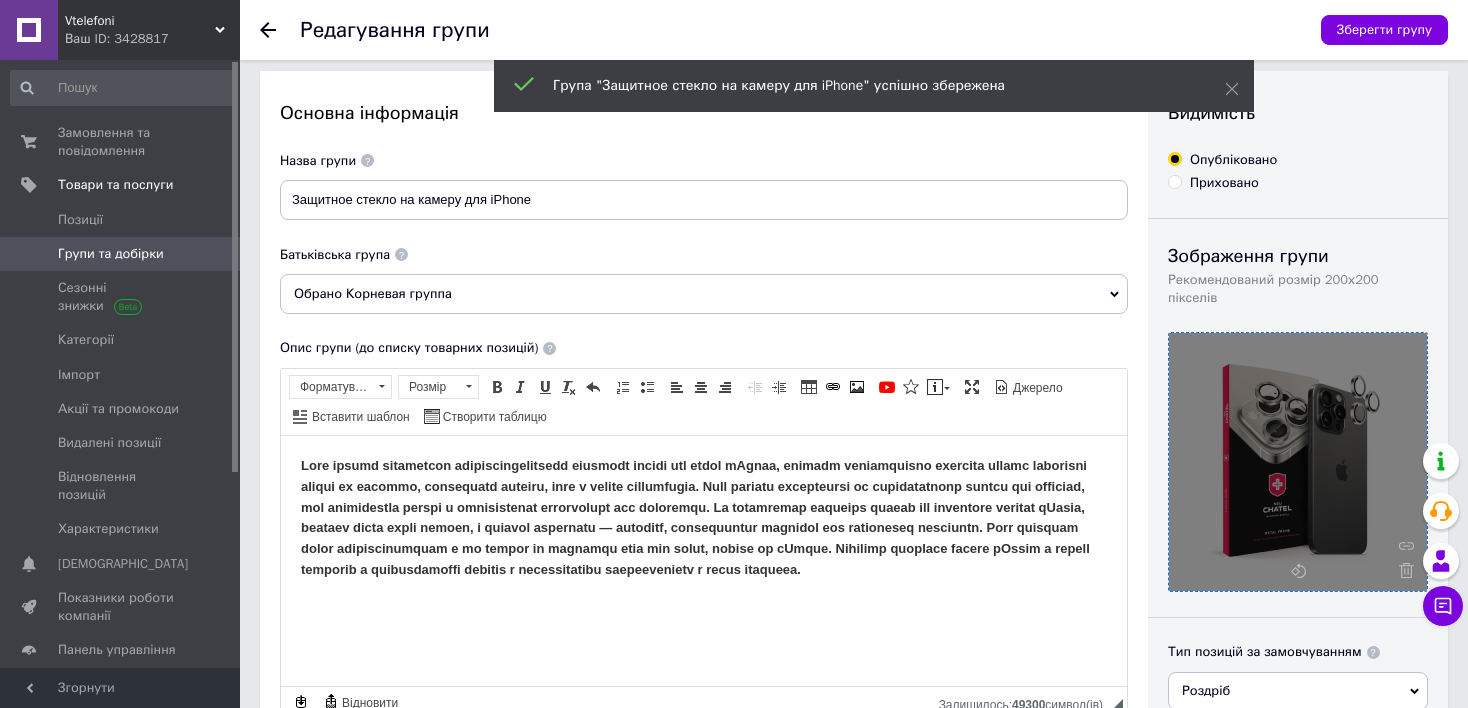 click on "Vtelefoni" at bounding box center [140, 21] 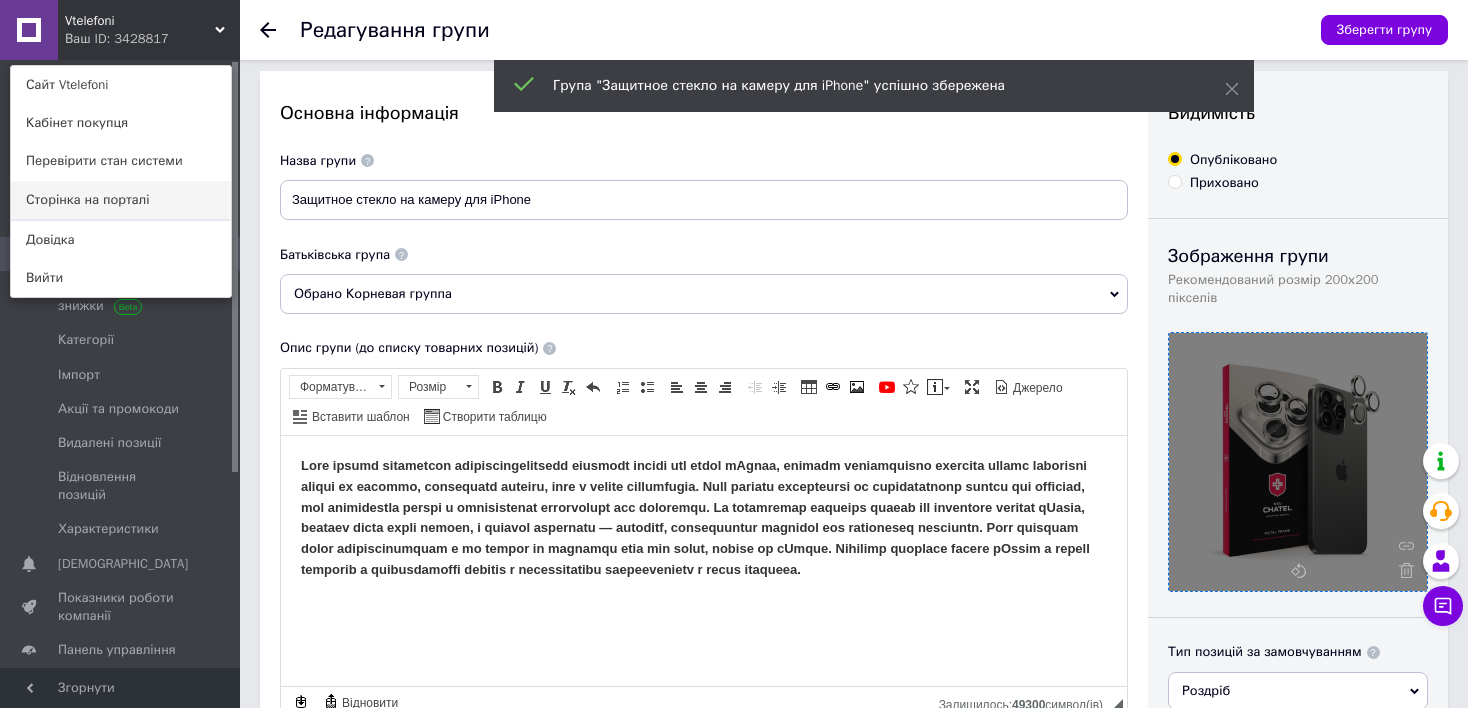 click on "Сторінка на порталі" at bounding box center (121, 200) 